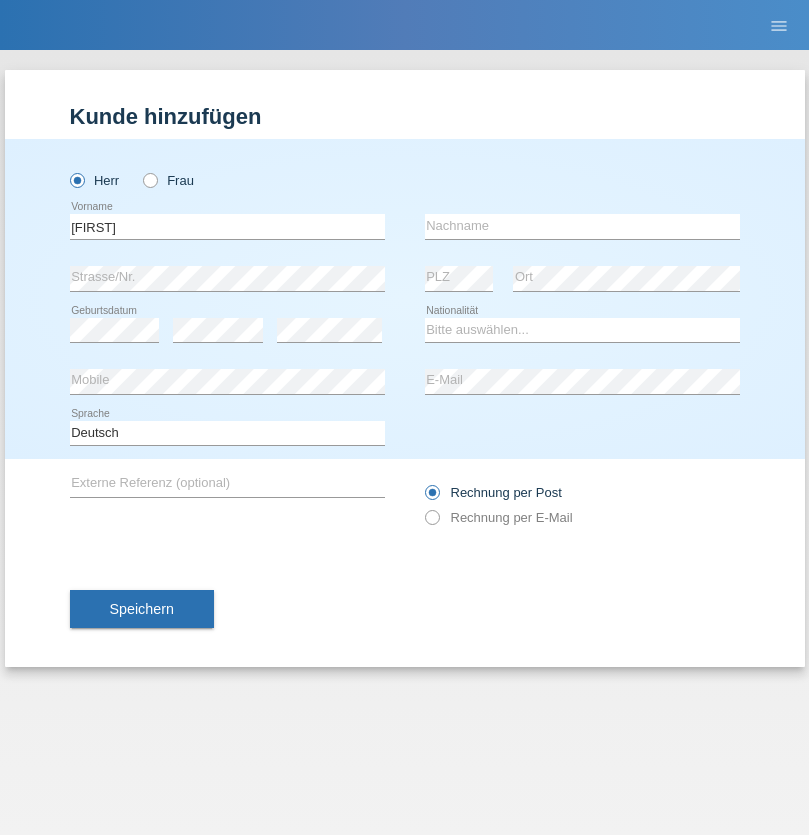 scroll, scrollTop: 0, scrollLeft: 0, axis: both 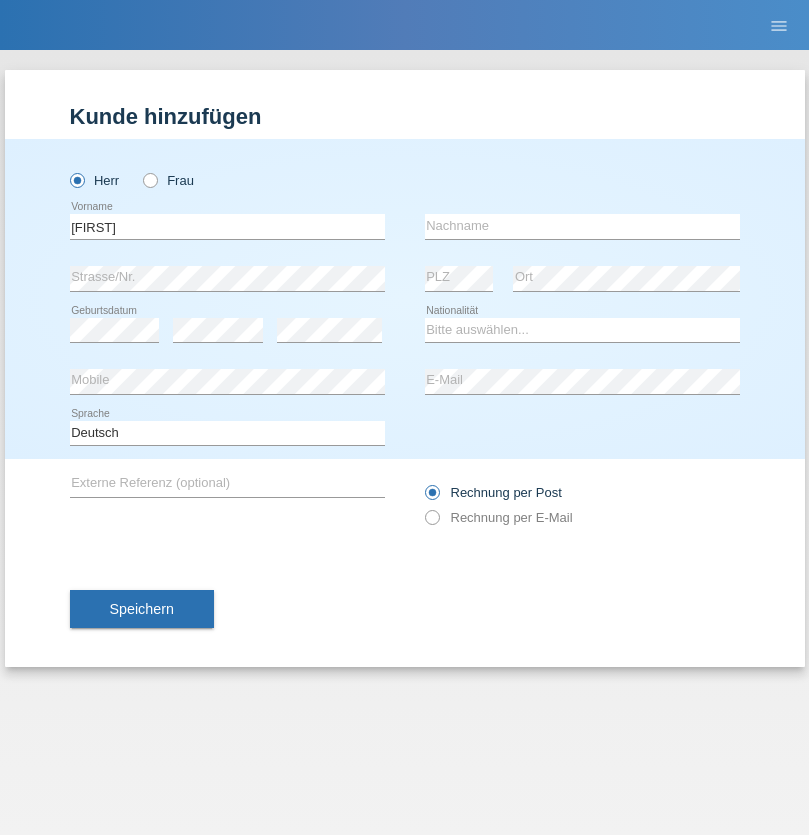 type on "[FIRST]" 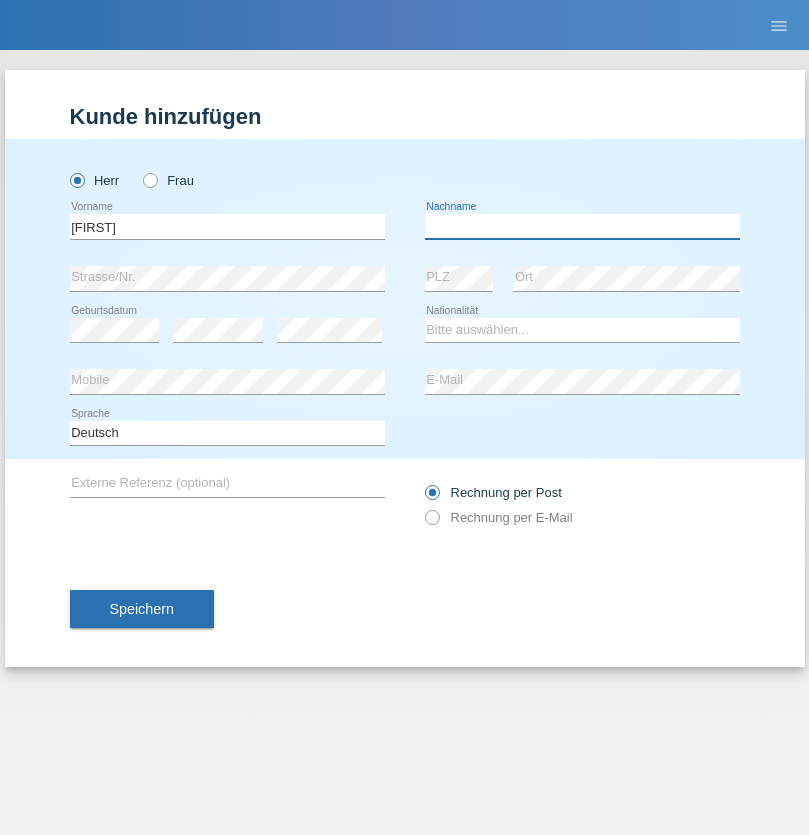 click at bounding box center [582, 226] 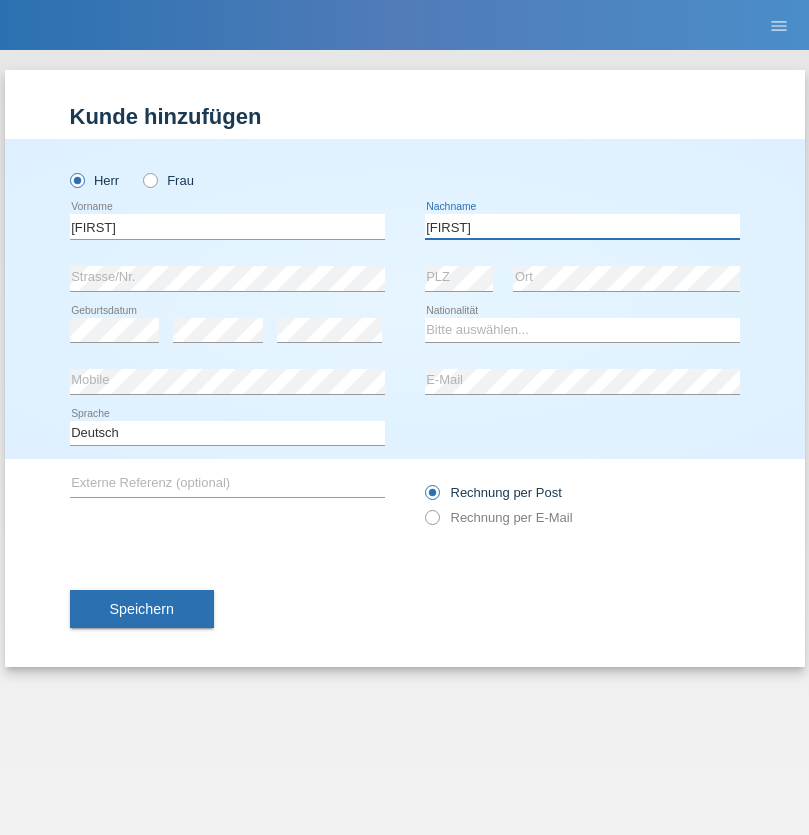 type on "[FIRST]" 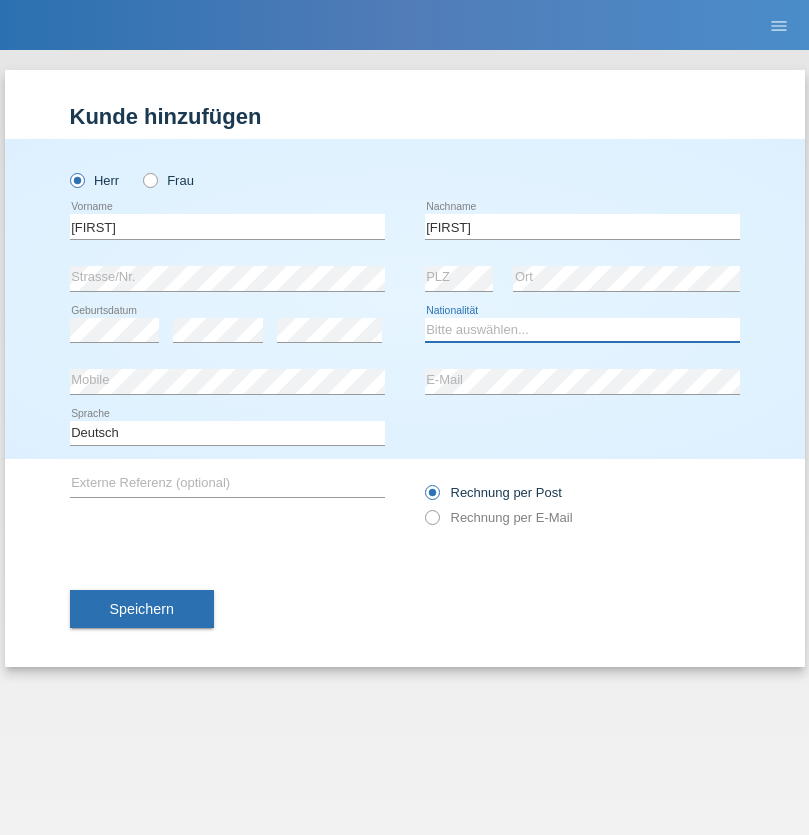 select on "CH" 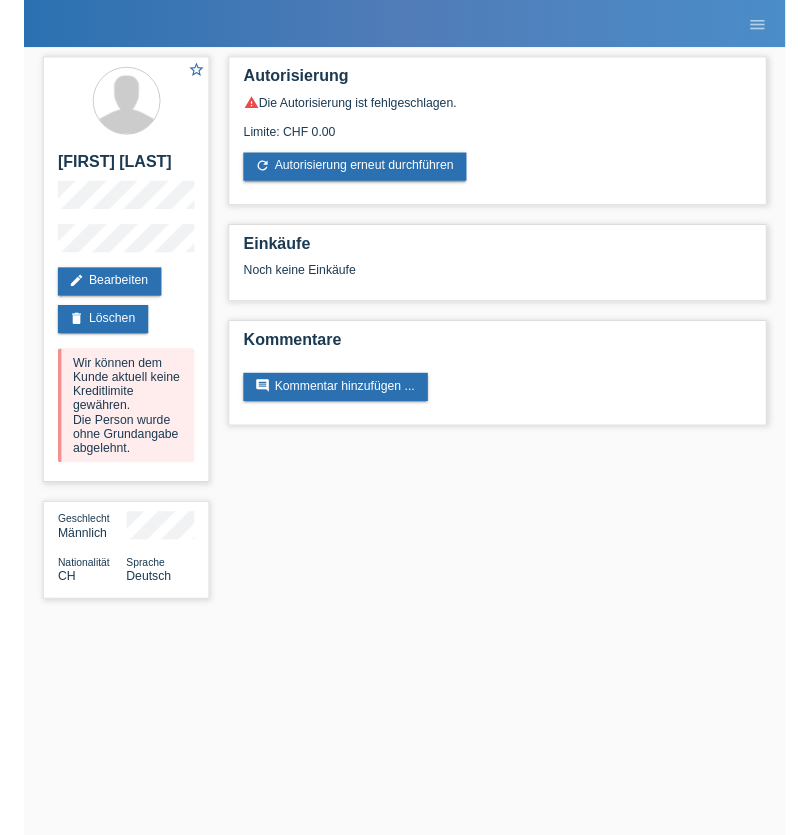 scroll, scrollTop: 0, scrollLeft: 0, axis: both 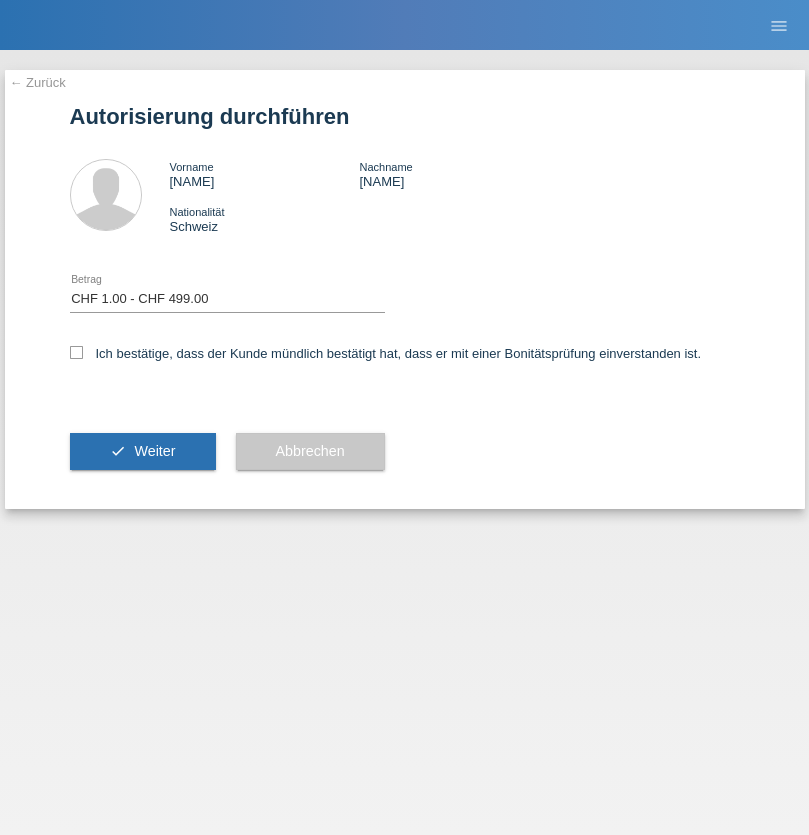 select on "1" 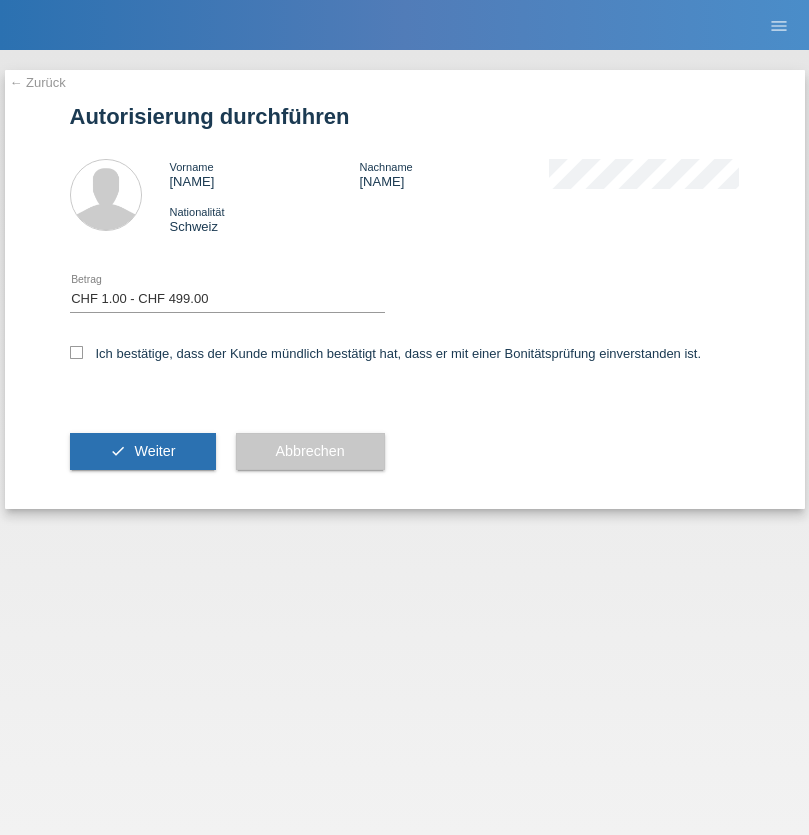 scroll, scrollTop: 0, scrollLeft: 0, axis: both 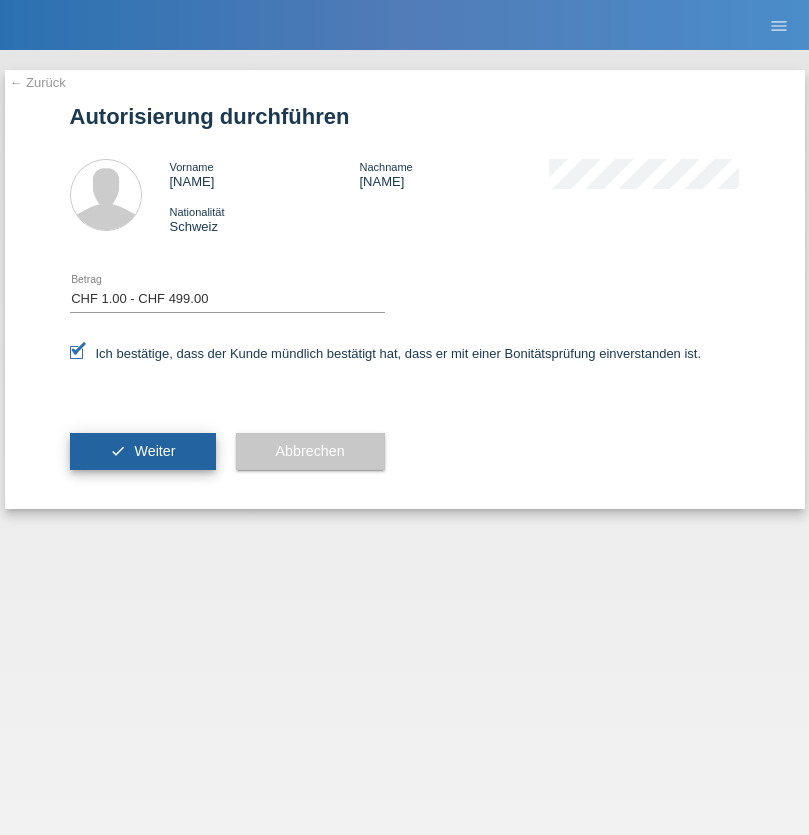 click on "Weiter" at bounding box center [154, 451] 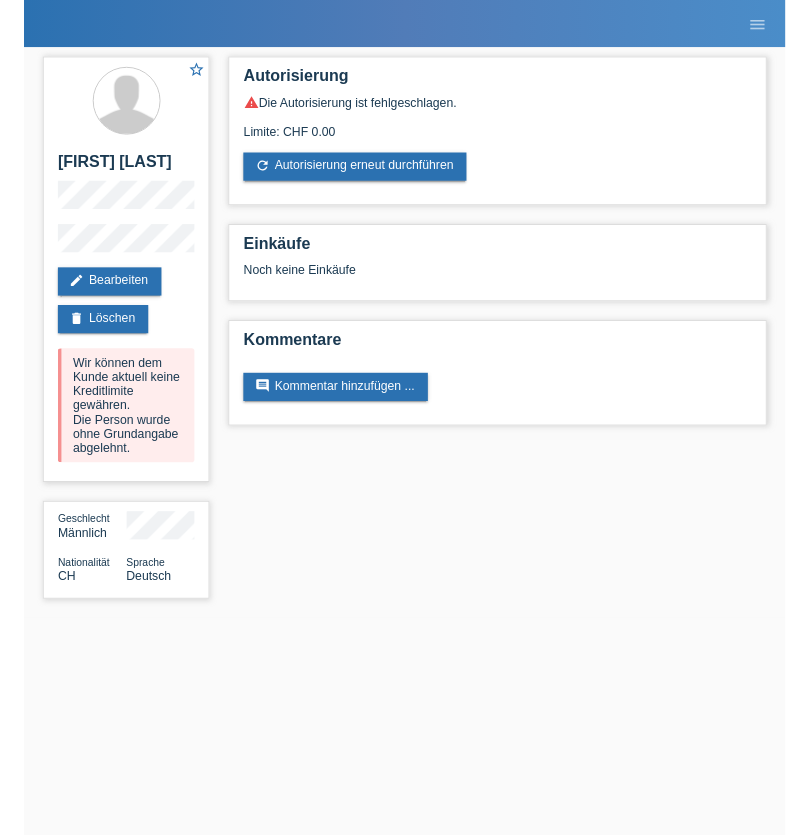 scroll, scrollTop: 0, scrollLeft: 0, axis: both 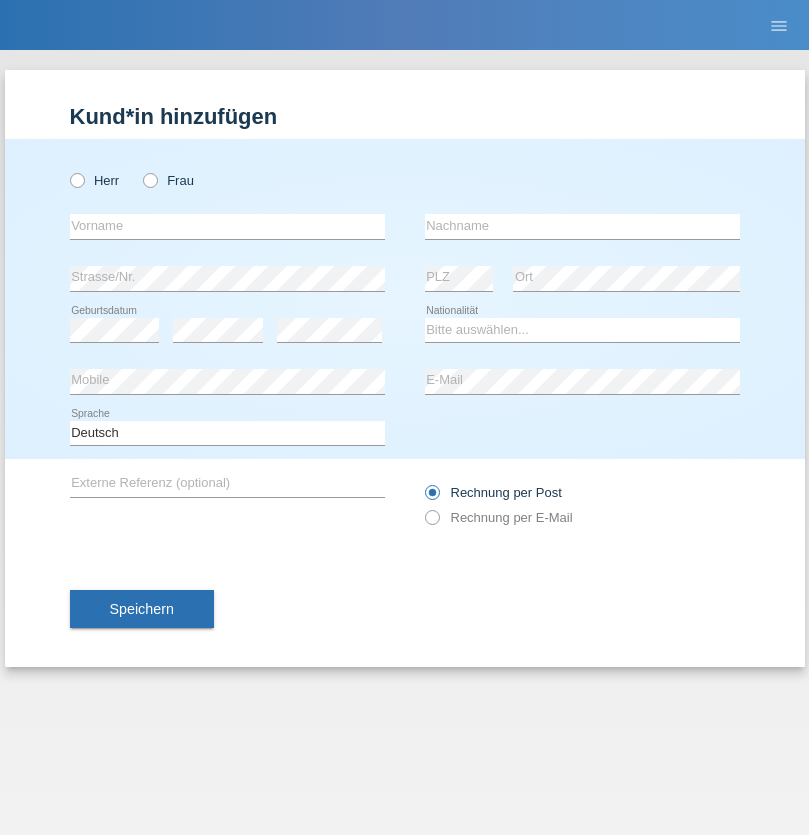 radio on "true" 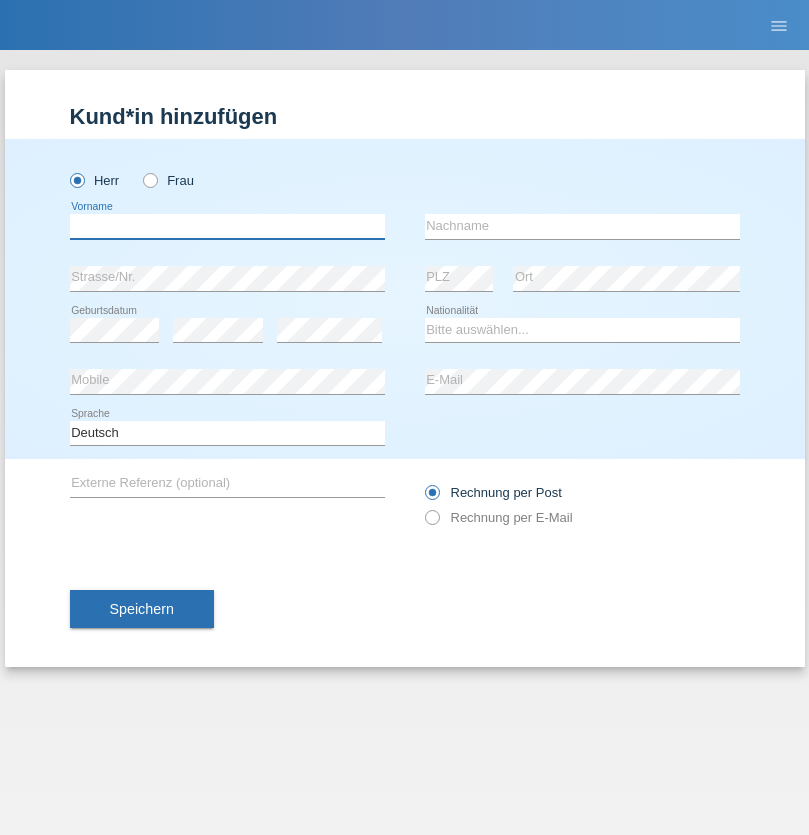 click at bounding box center (227, 226) 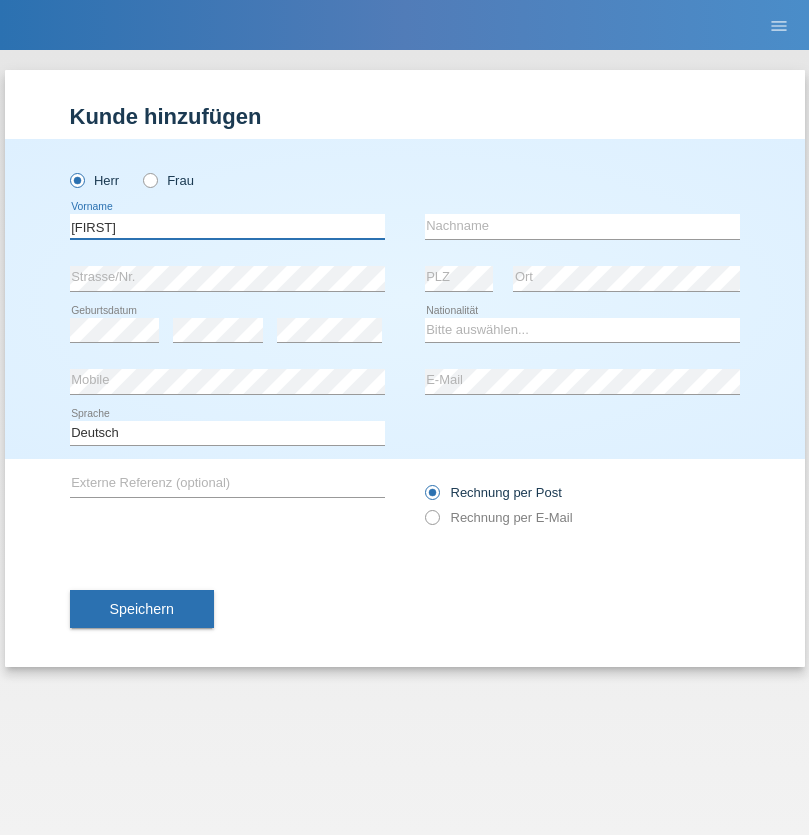 type on "Hugo" 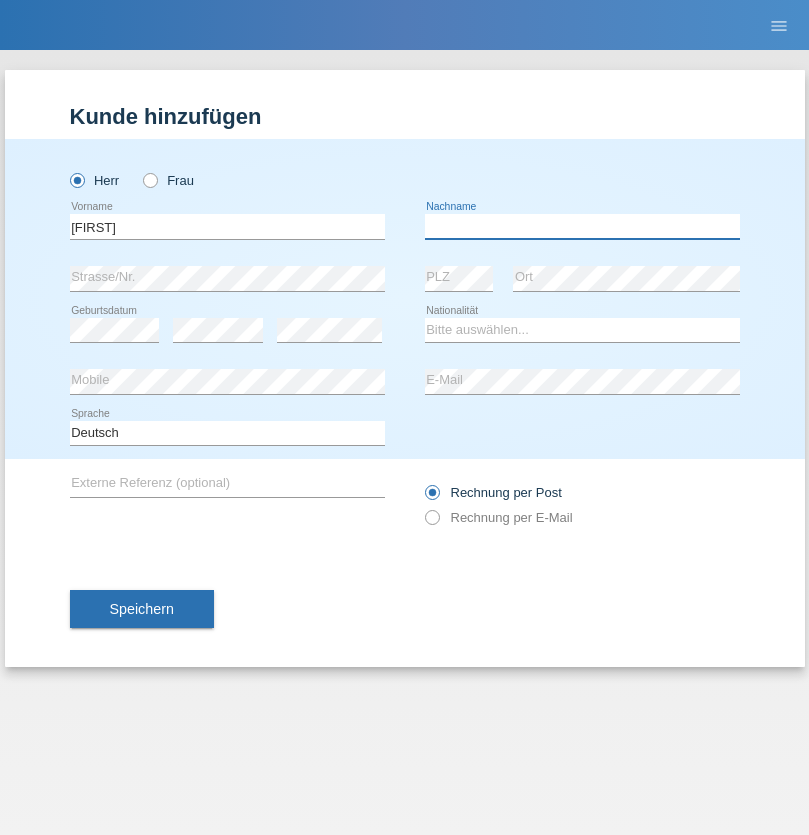 click at bounding box center [582, 226] 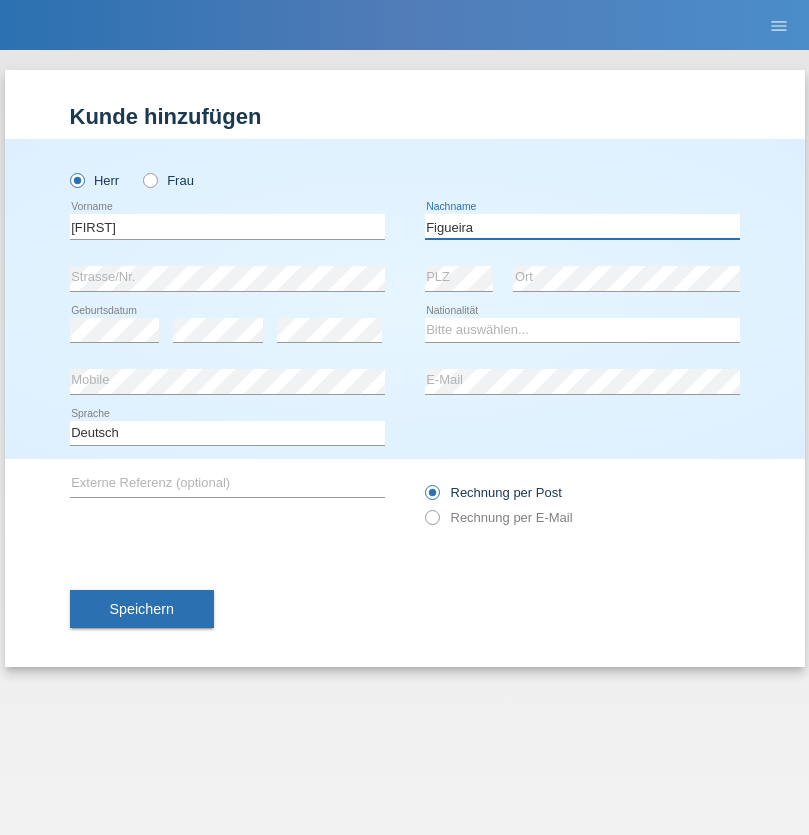 type on "Figueira" 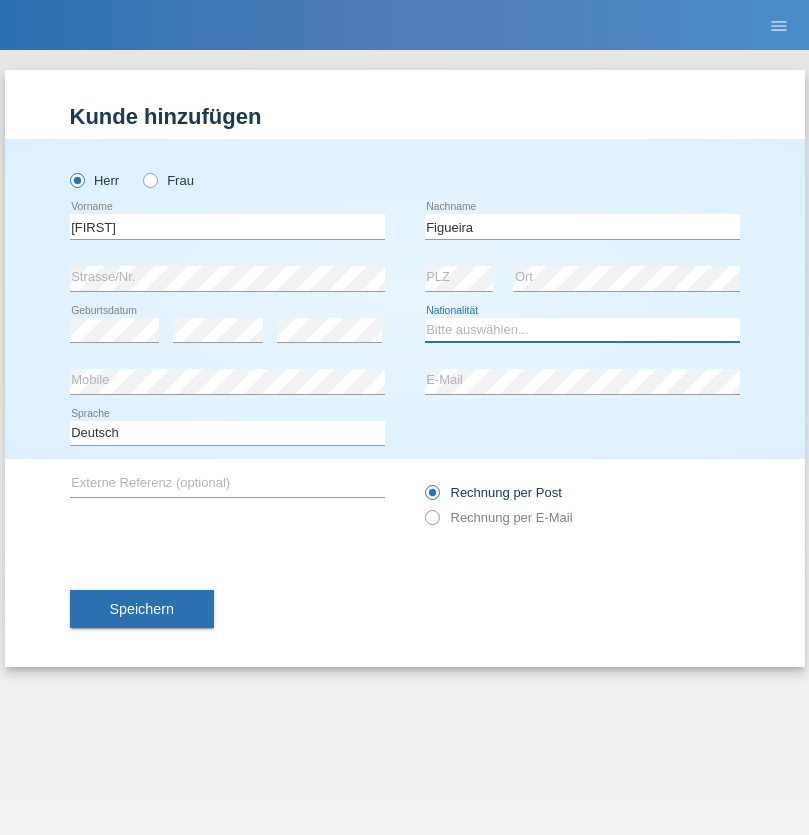 select on "PT" 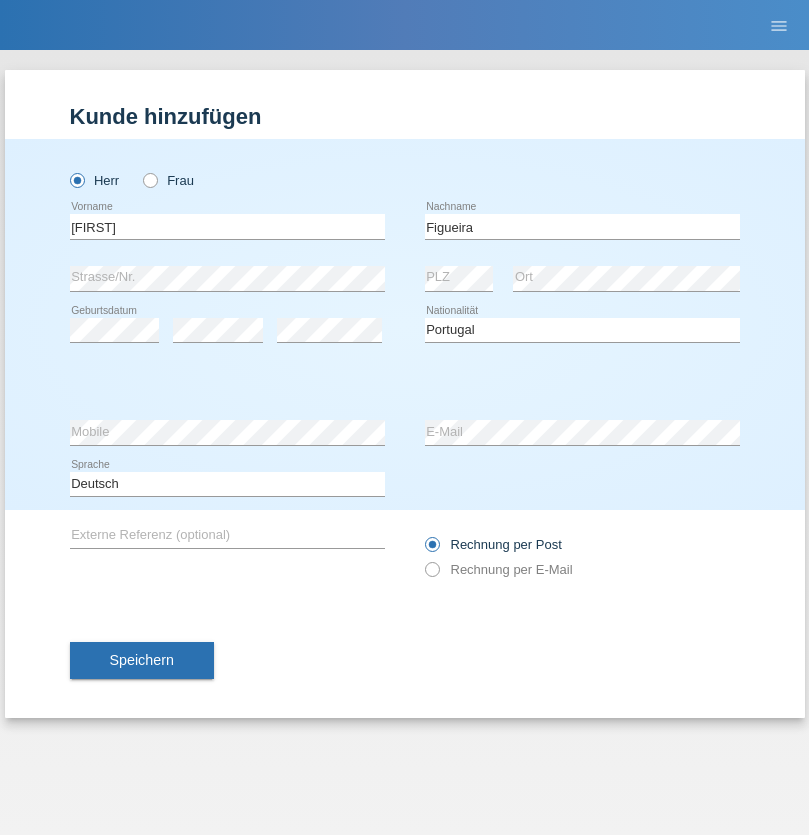 select on "C" 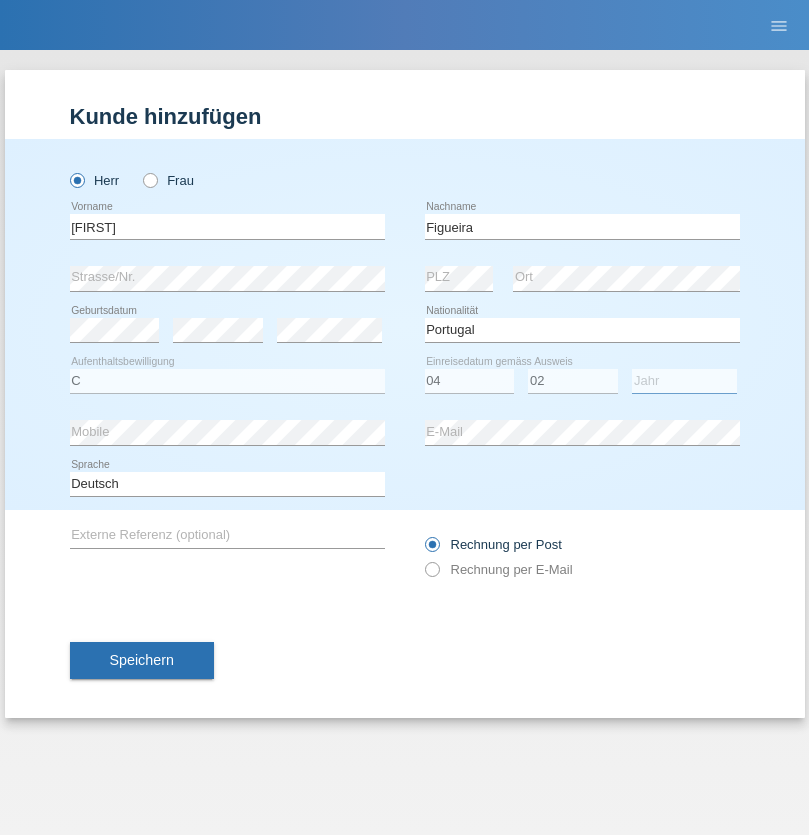 select on "2012" 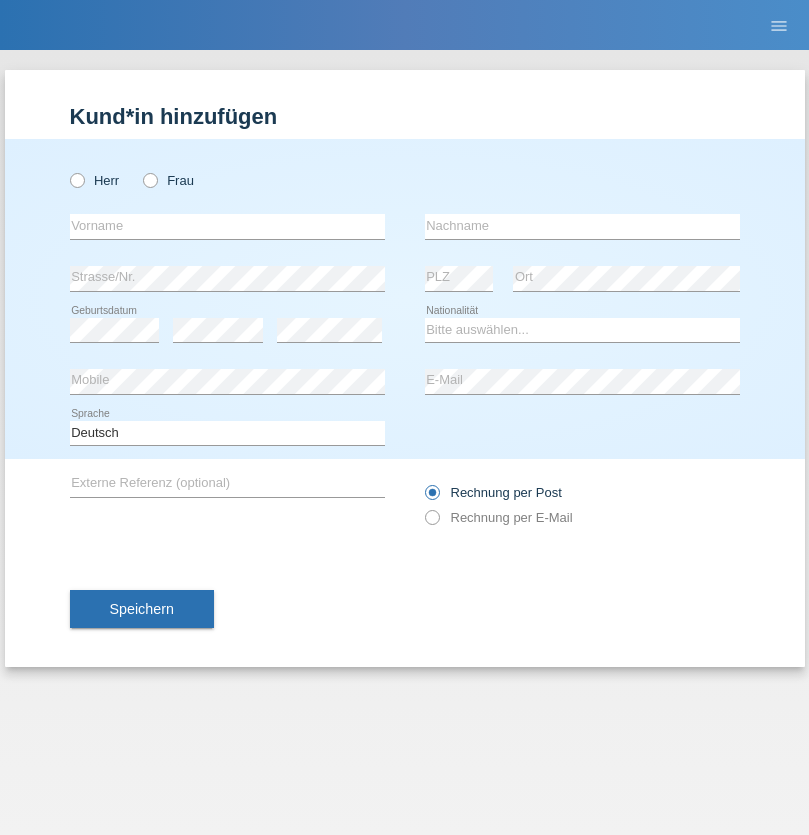 scroll, scrollTop: 0, scrollLeft: 0, axis: both 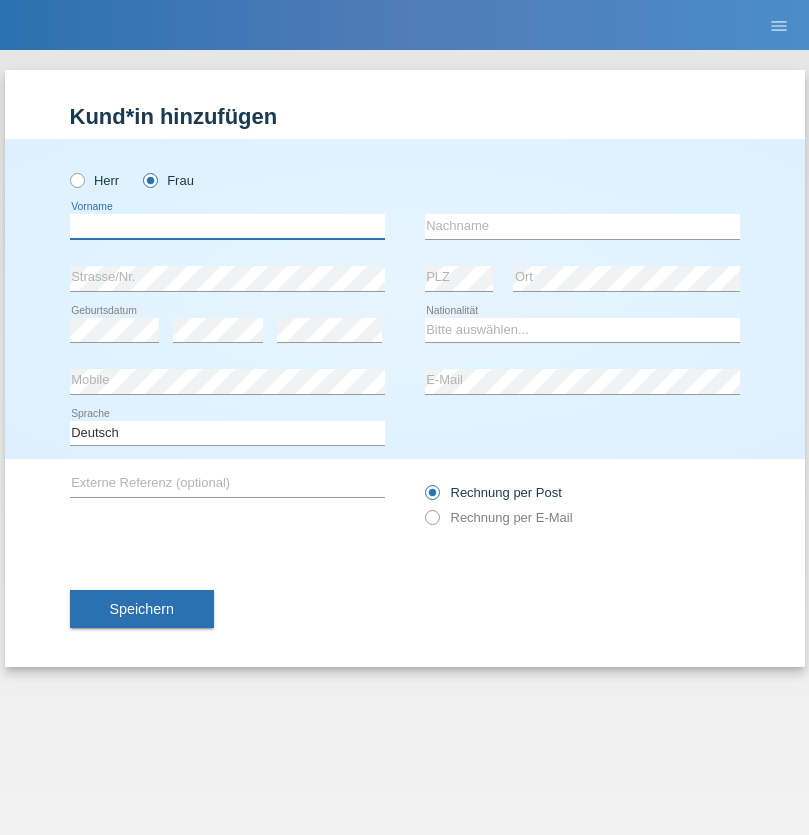 click at bounding box center [227, 226] 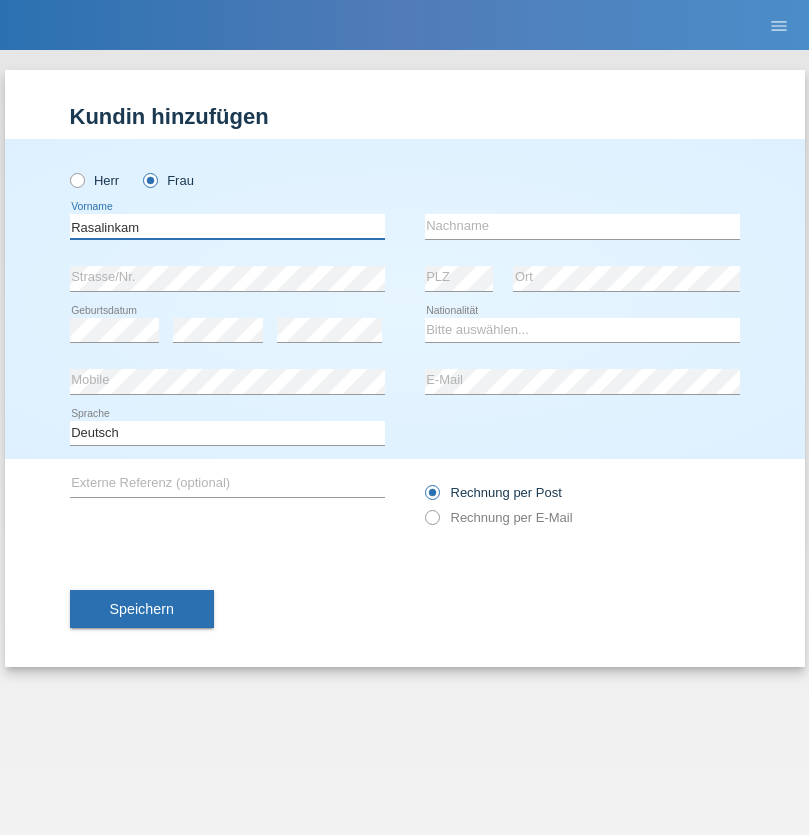 type on "Rasalinkam" 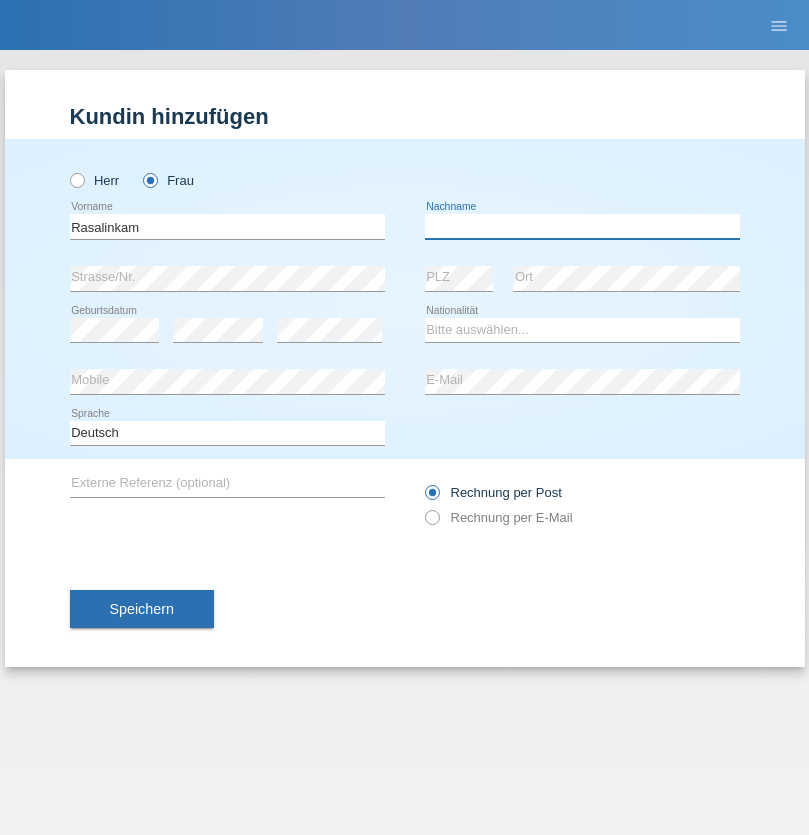 click at bounding box center [582, 226] 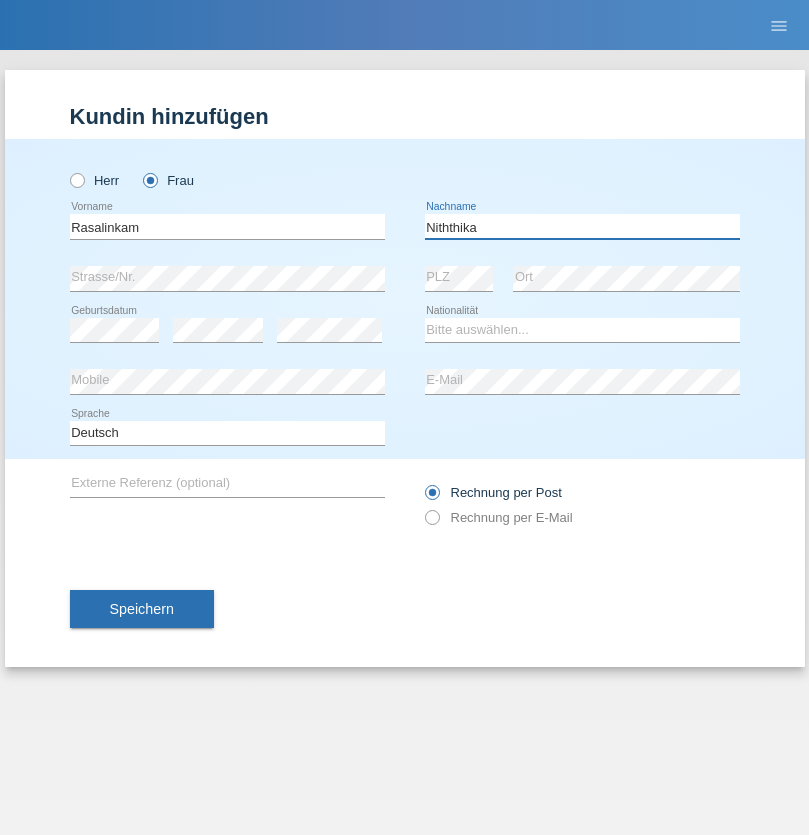 type on "Niththika" 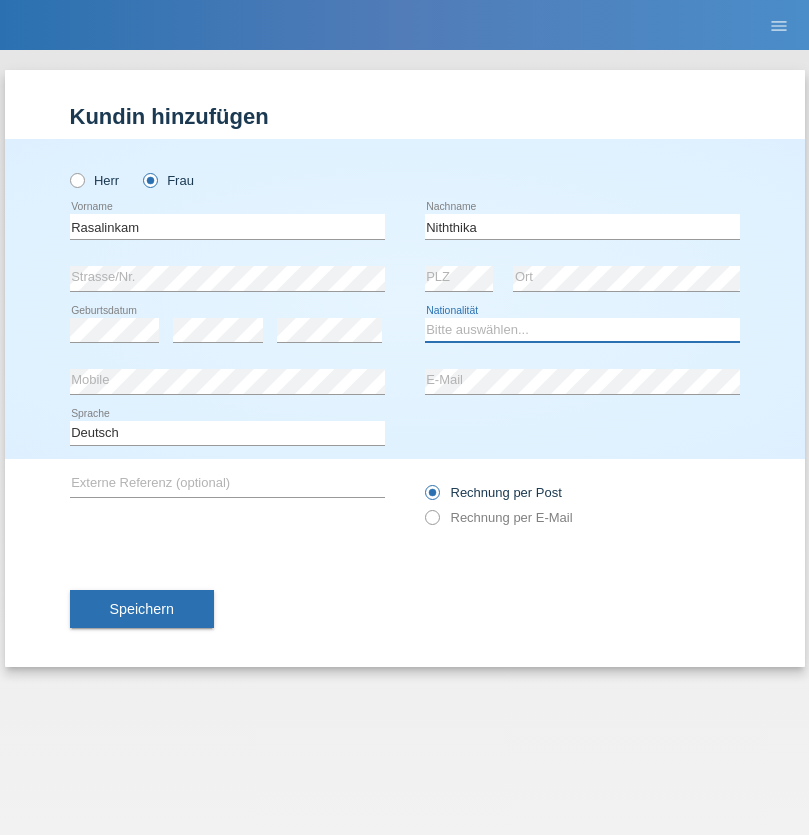 select on "LK" 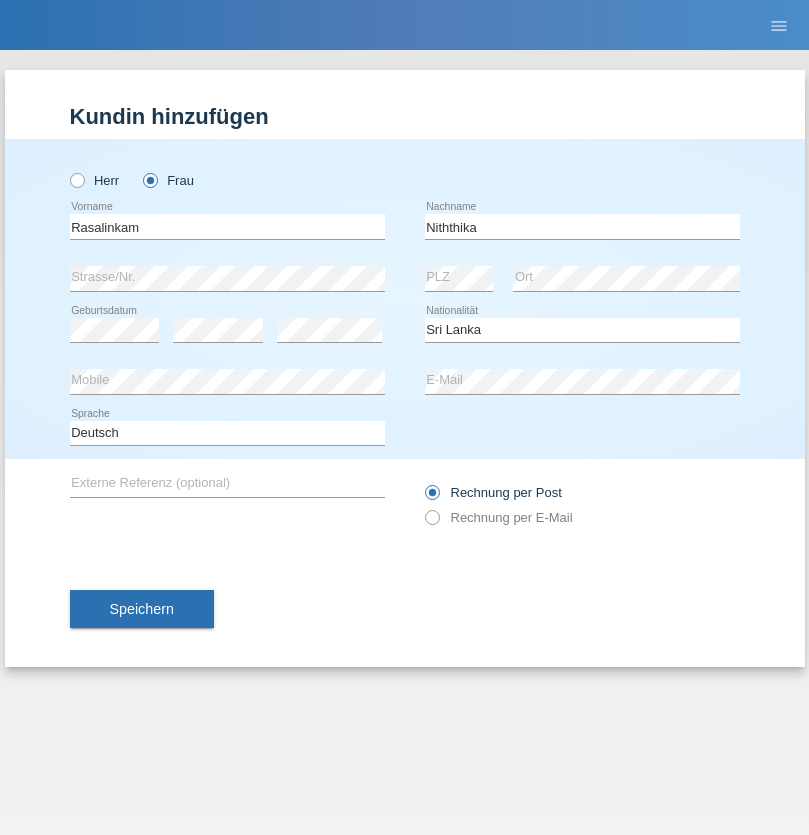 select on "C" 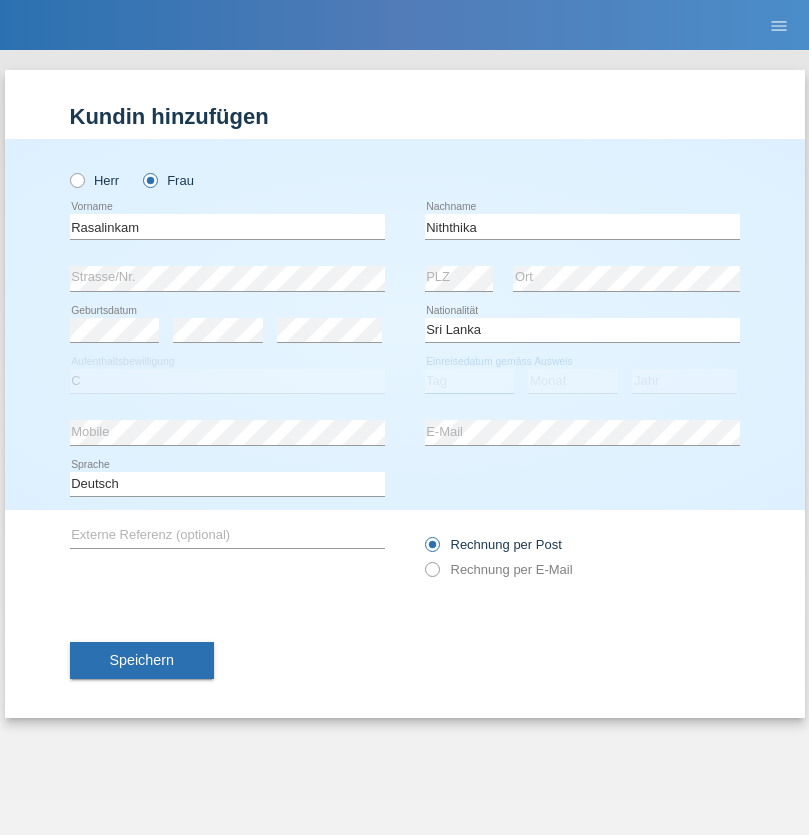 select on "04" 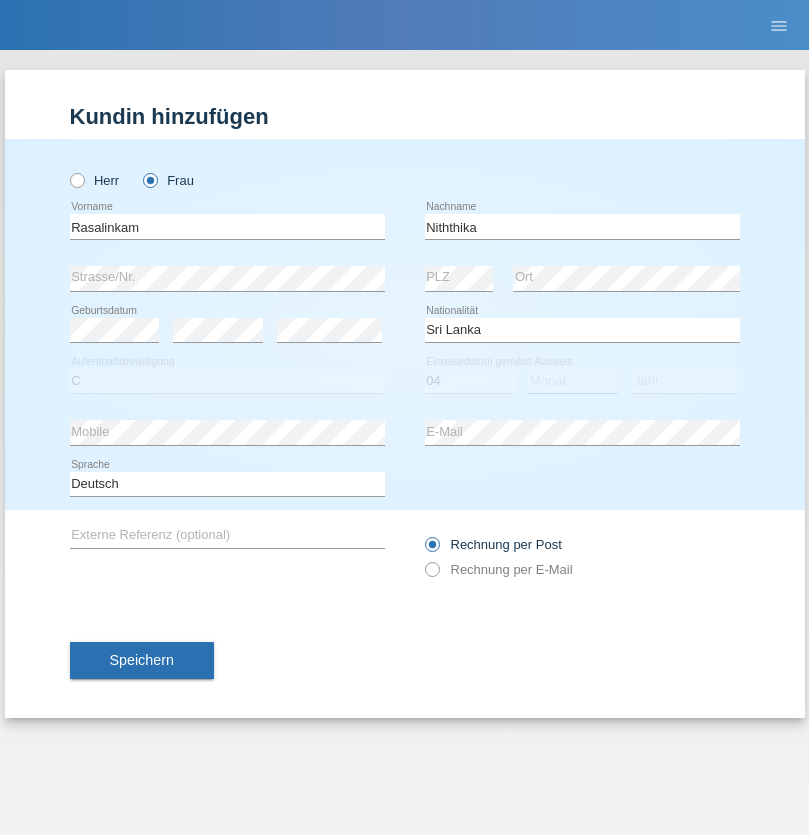 select on "08" 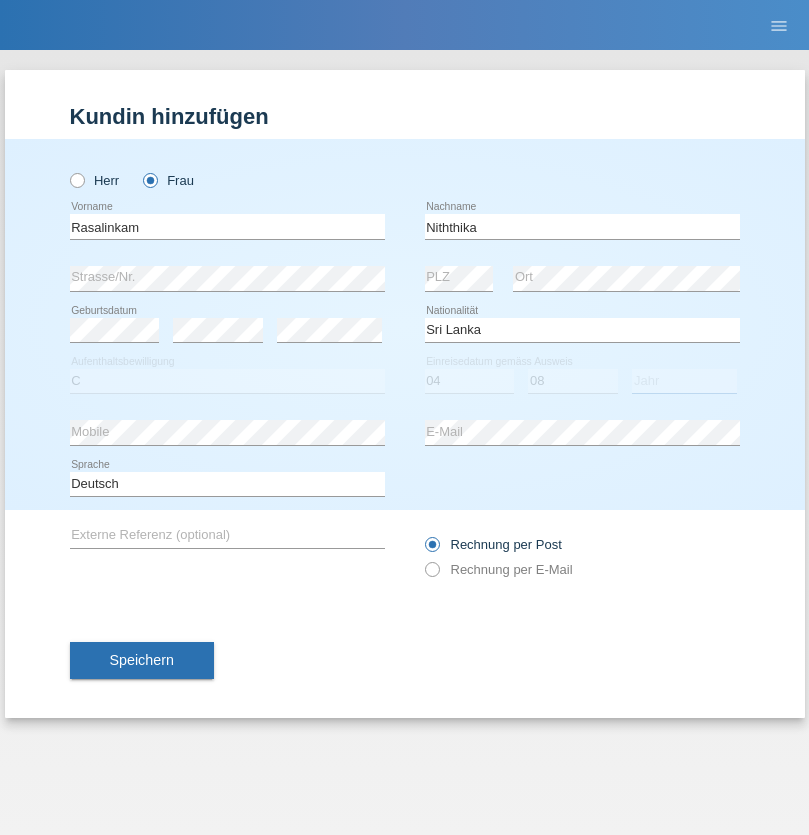 select on "2021" 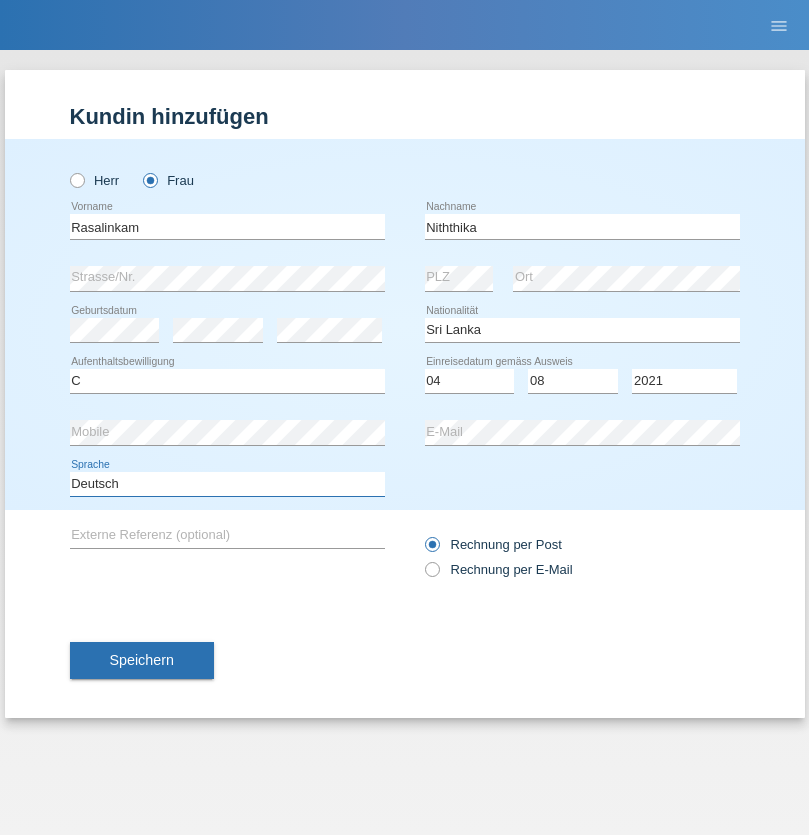 select on "en" 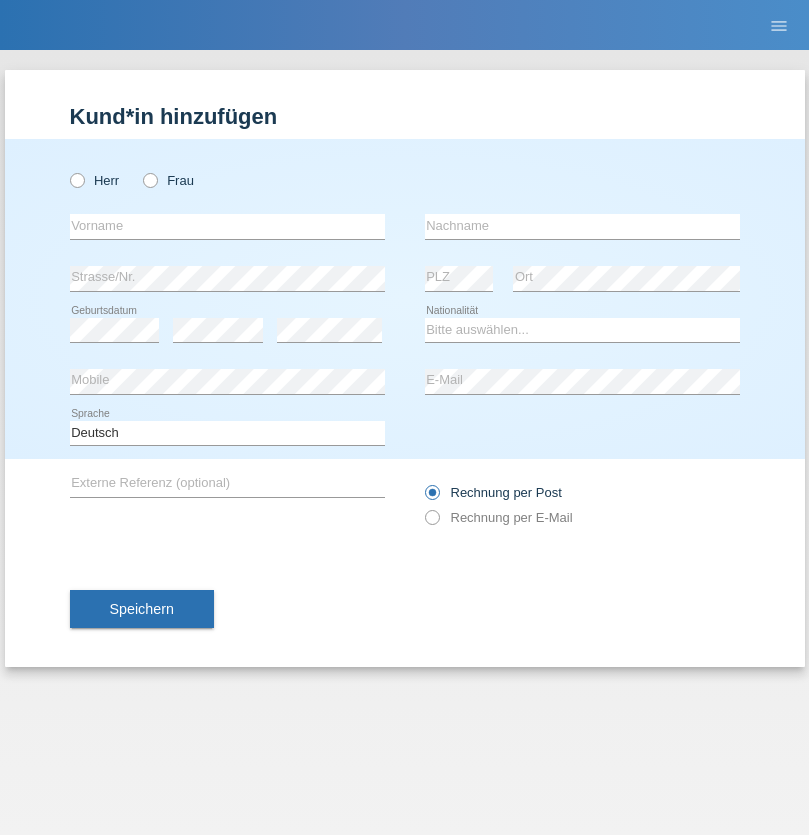 scroll, scrollTop: 0, scrollLeft: 0, axis: both 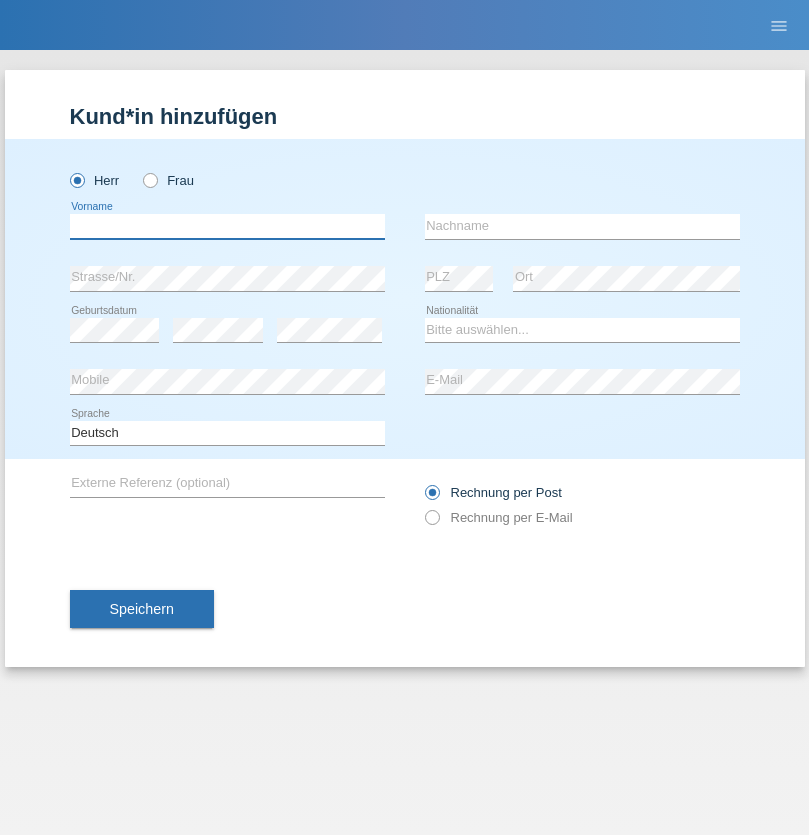 click at bounding box center [227, 226] 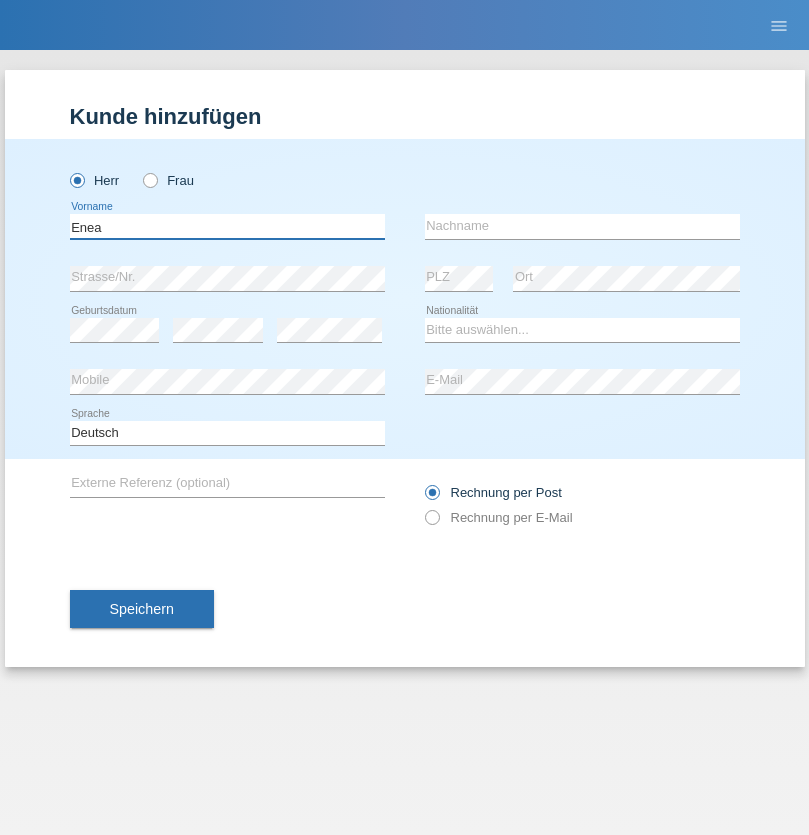 type on "Enea" 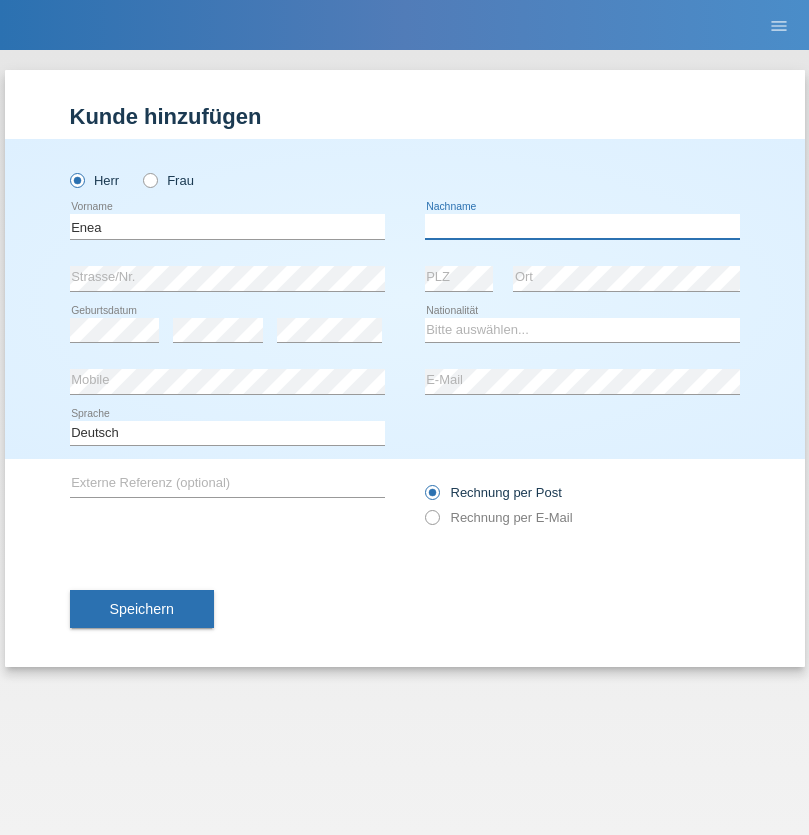 click at bounding box center [582, 226] 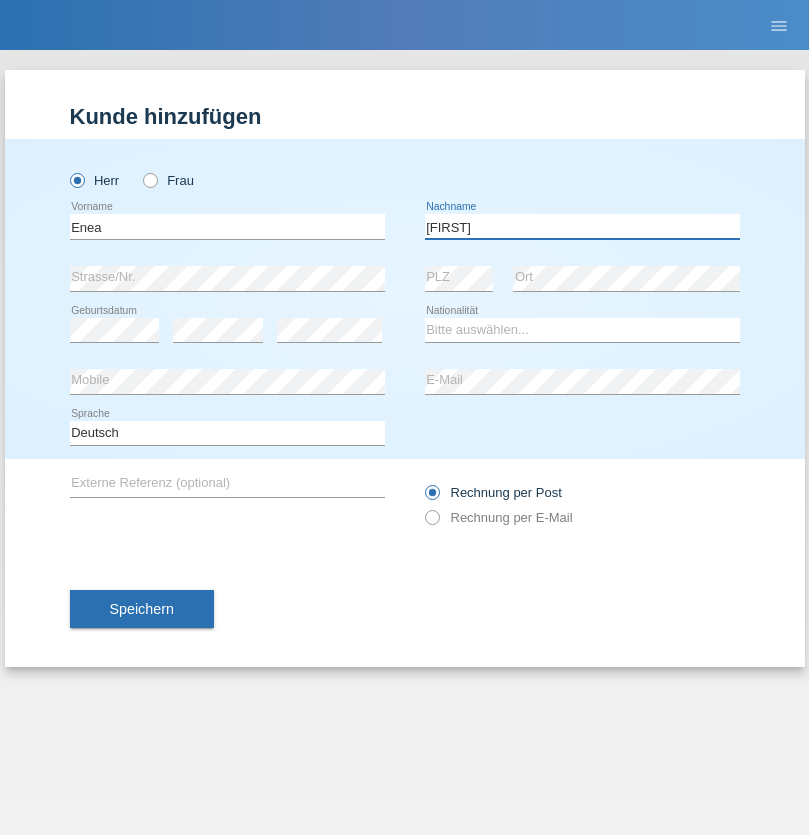 type on "Andrei" 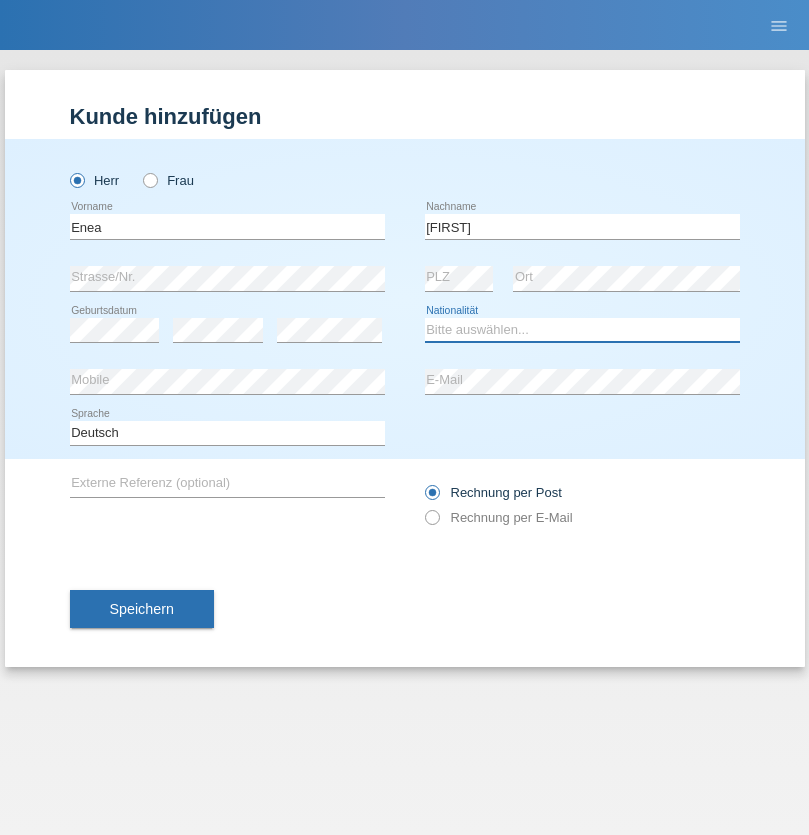 select on "OM" 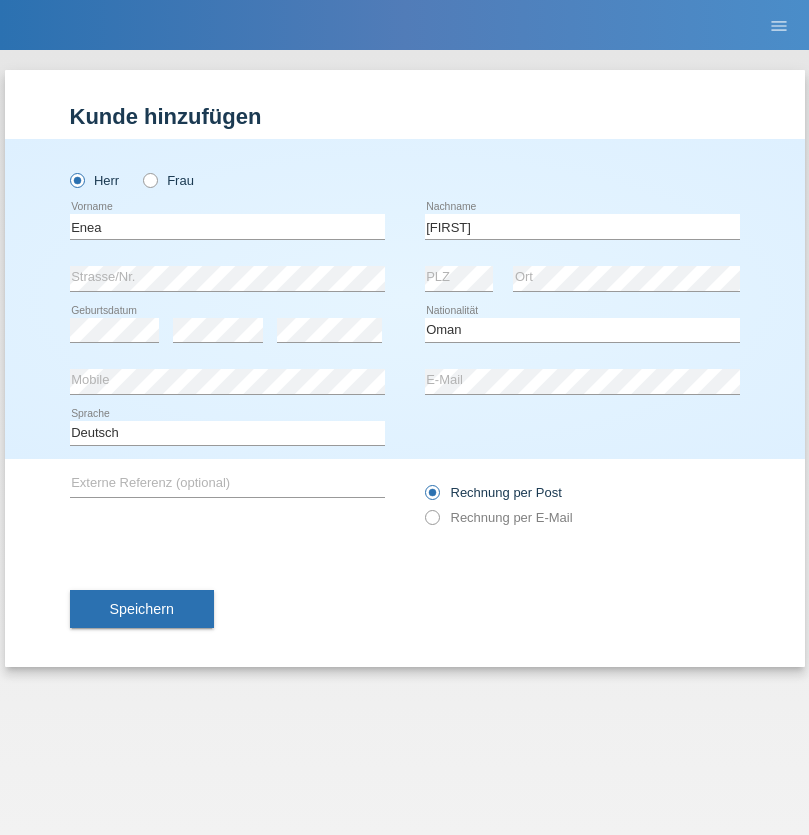 select on "C" 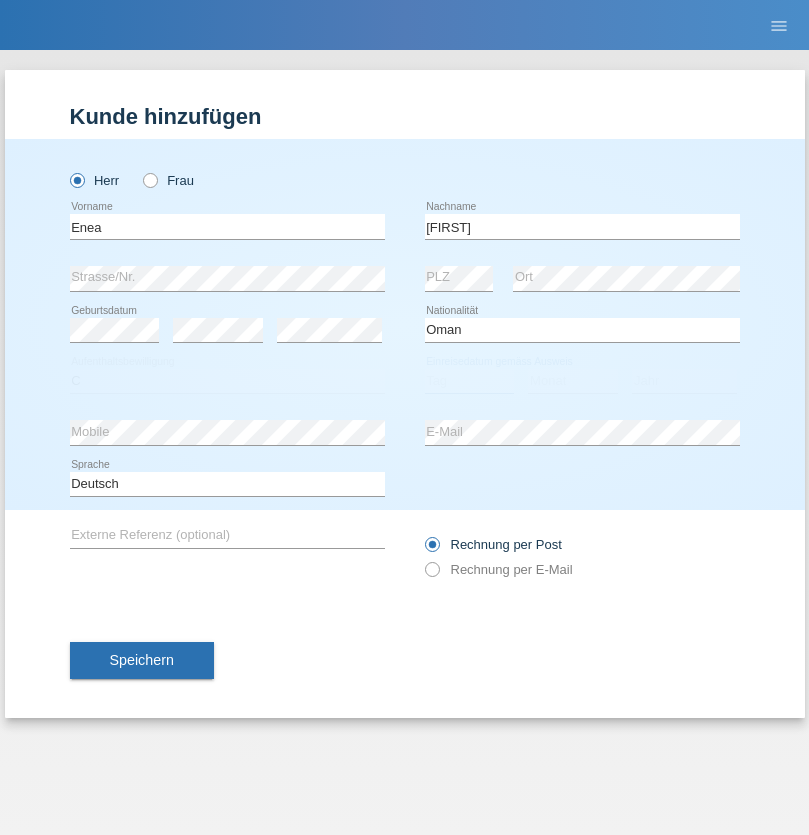 select on "17" 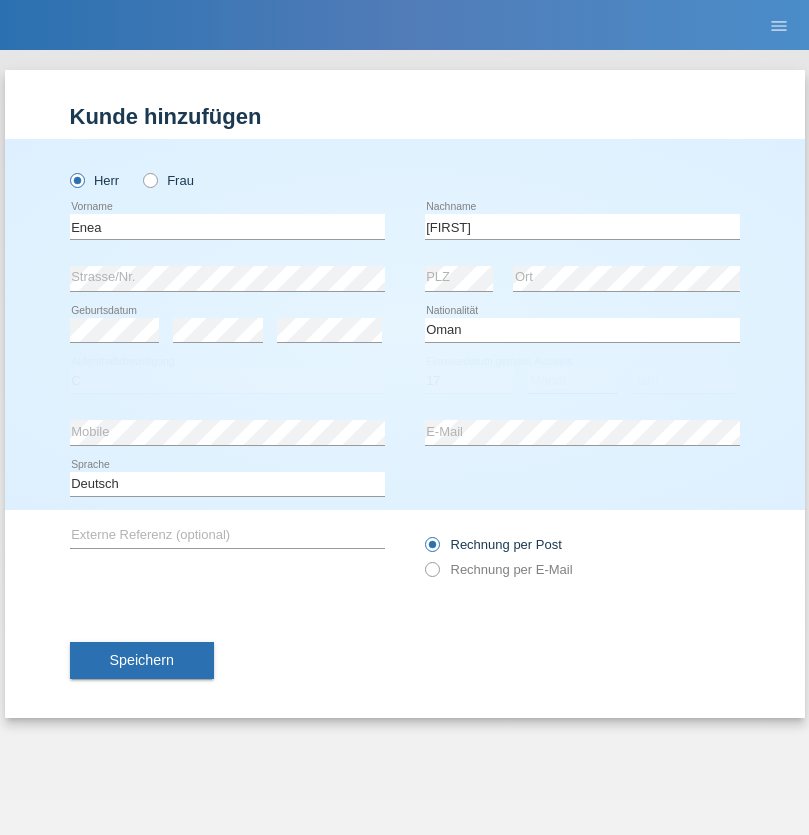 select on "06" 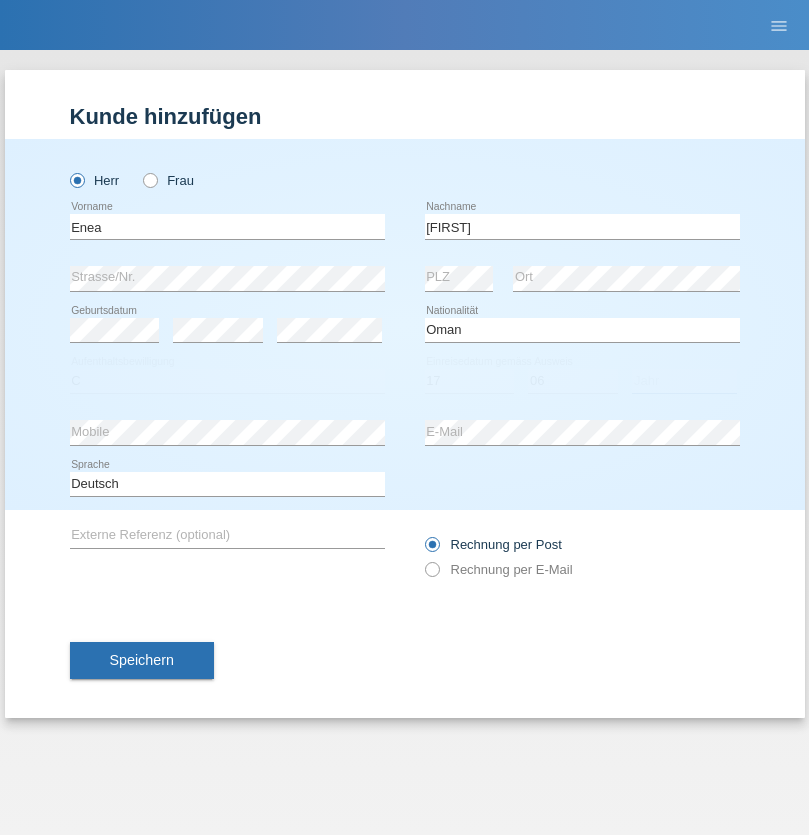select on "2021" 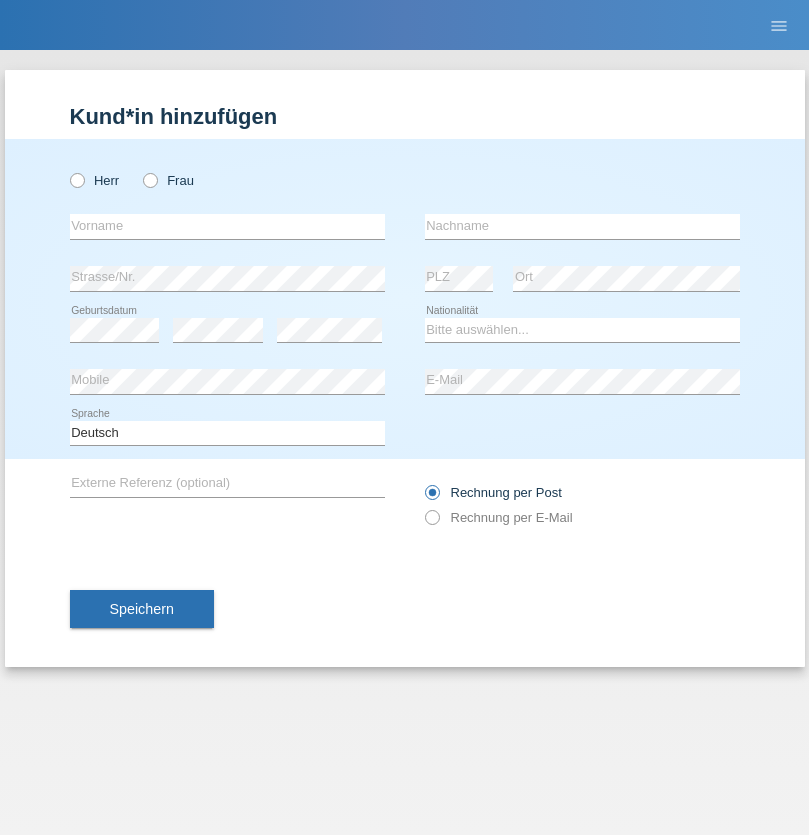 scroll, scrollTop: 0, scrollLeft: 0, axis: both 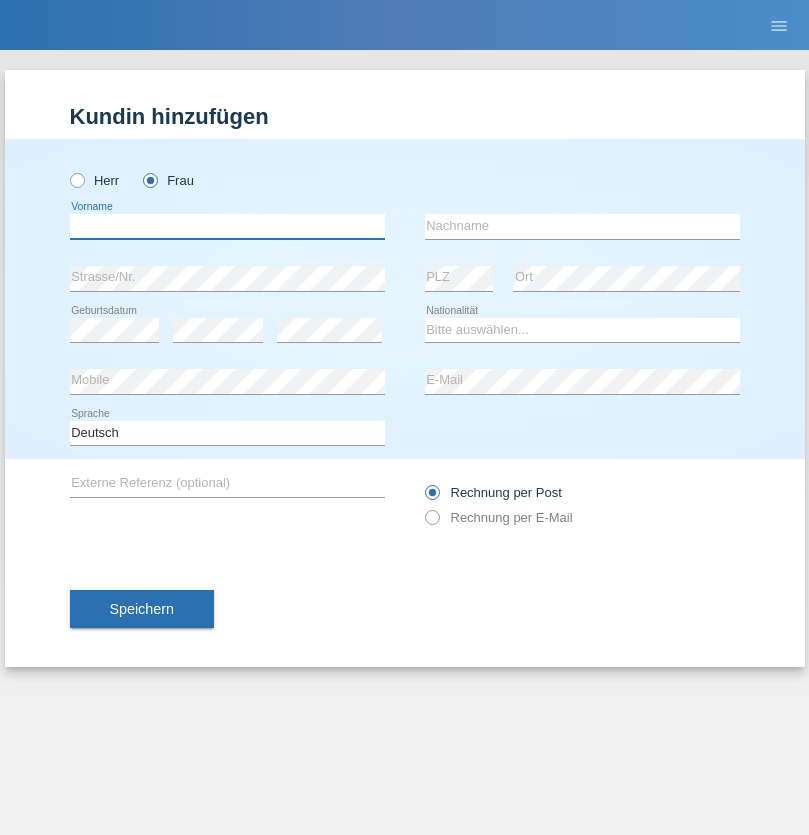 click at bounding box center (227, 226) 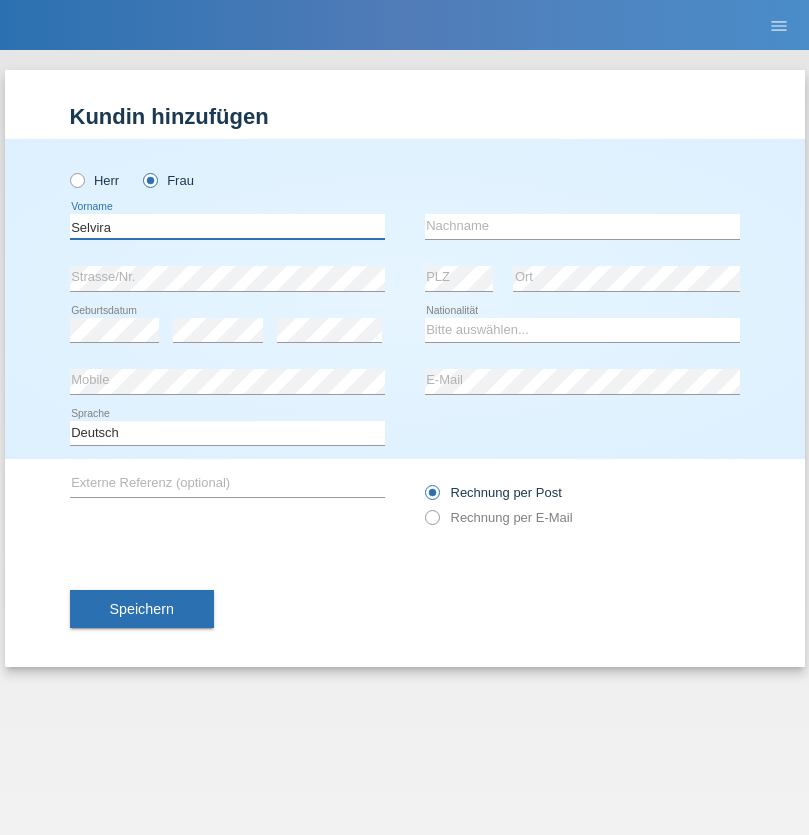 type on "Selvira" 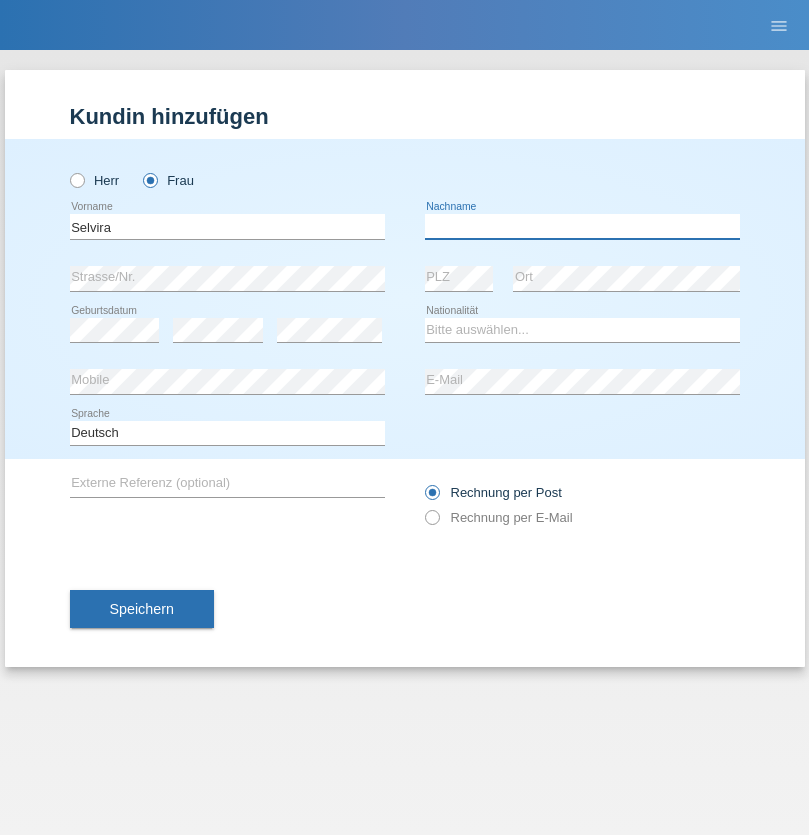 click at bounding box center (582, 226) 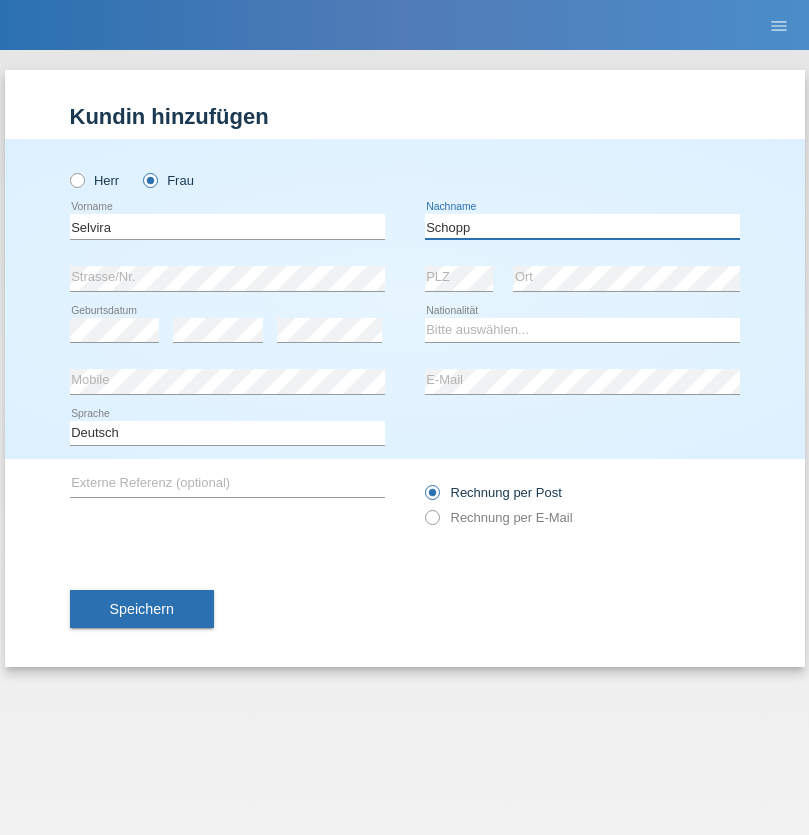 type on "Schopp" 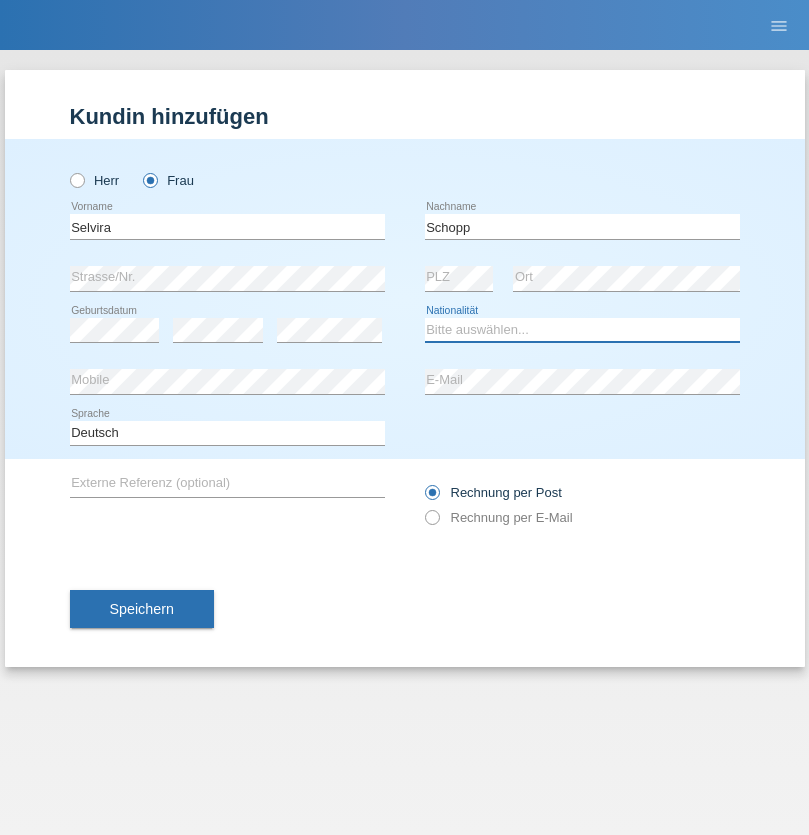 select on "CH" 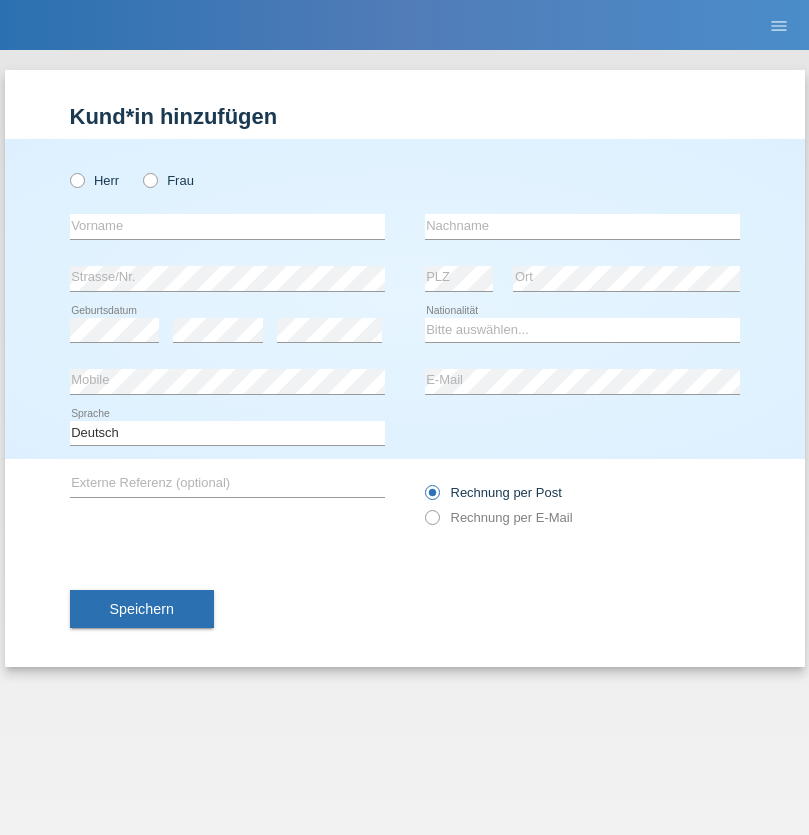 scroll, scrollTop: 0, scrollLeft: 0, axis: both 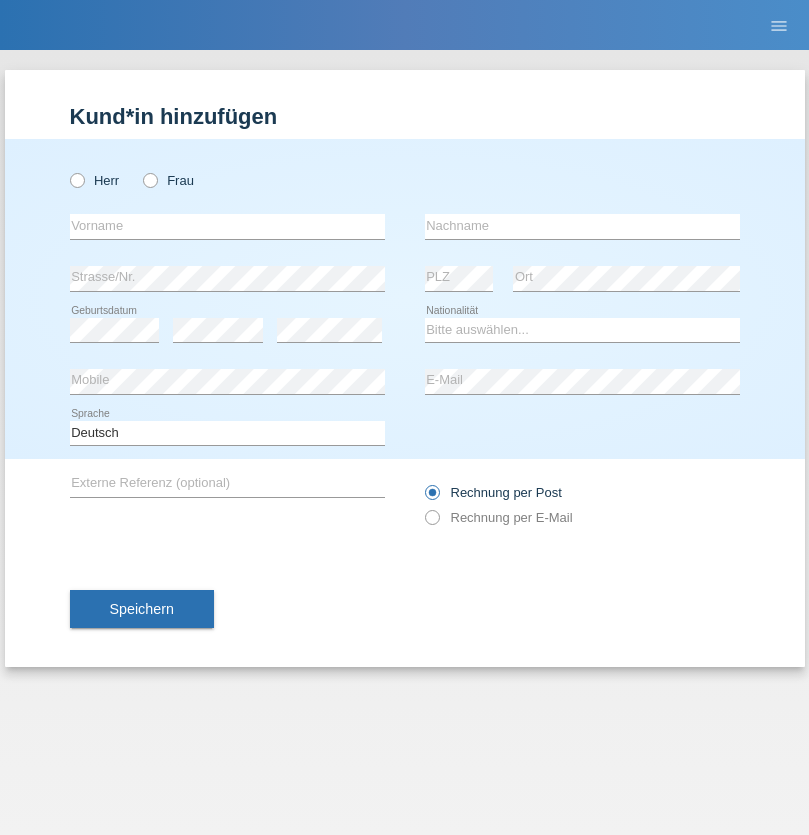 radio on "true" 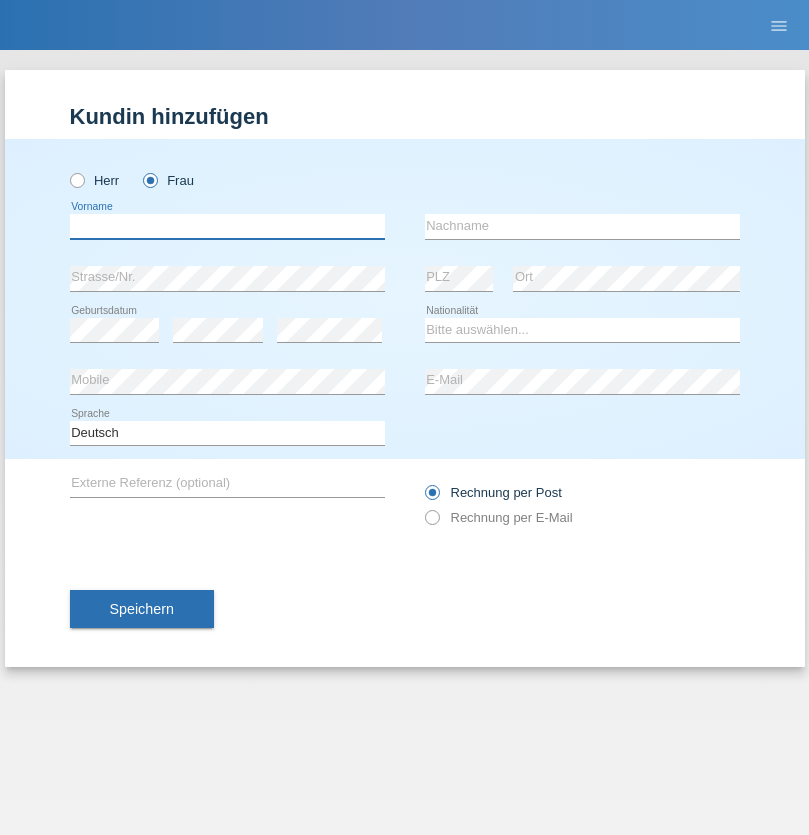 click at bounding box center (227, 226) 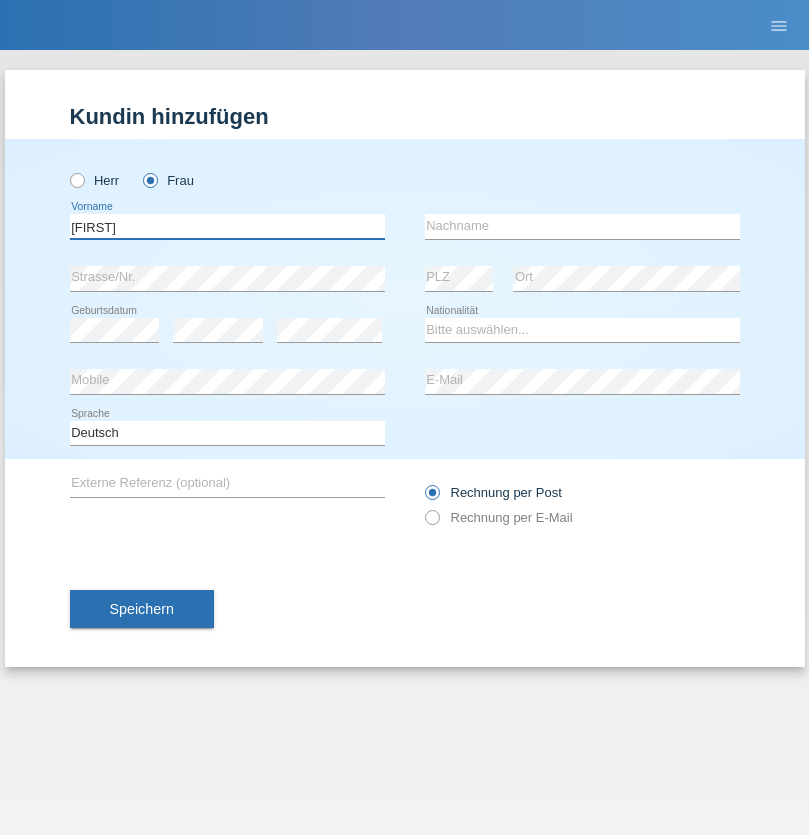 type on "[FIRST]" 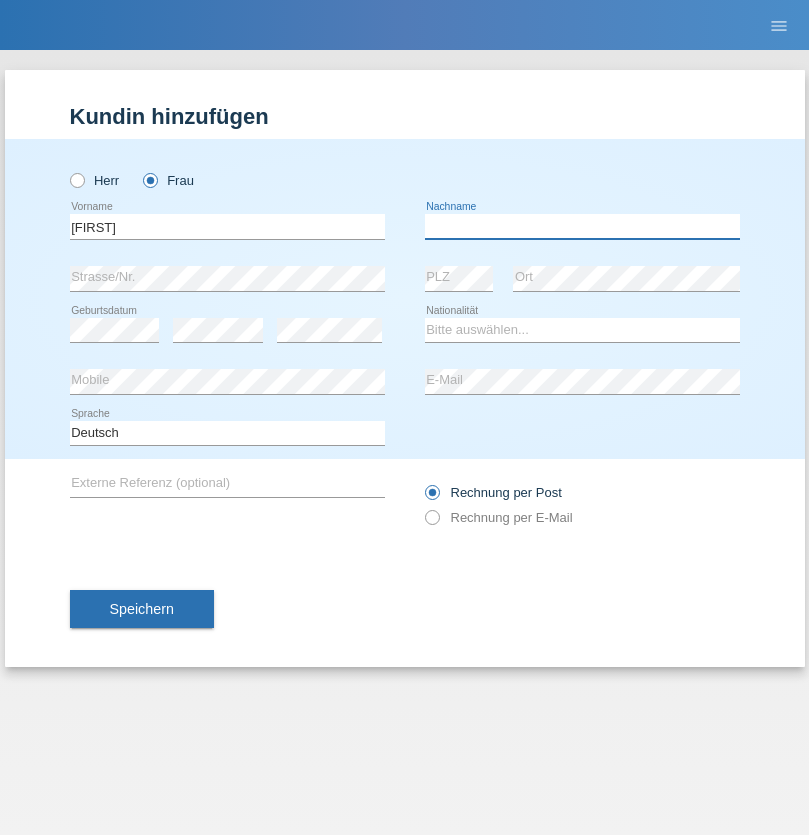 click at bounding box center [582, 226] 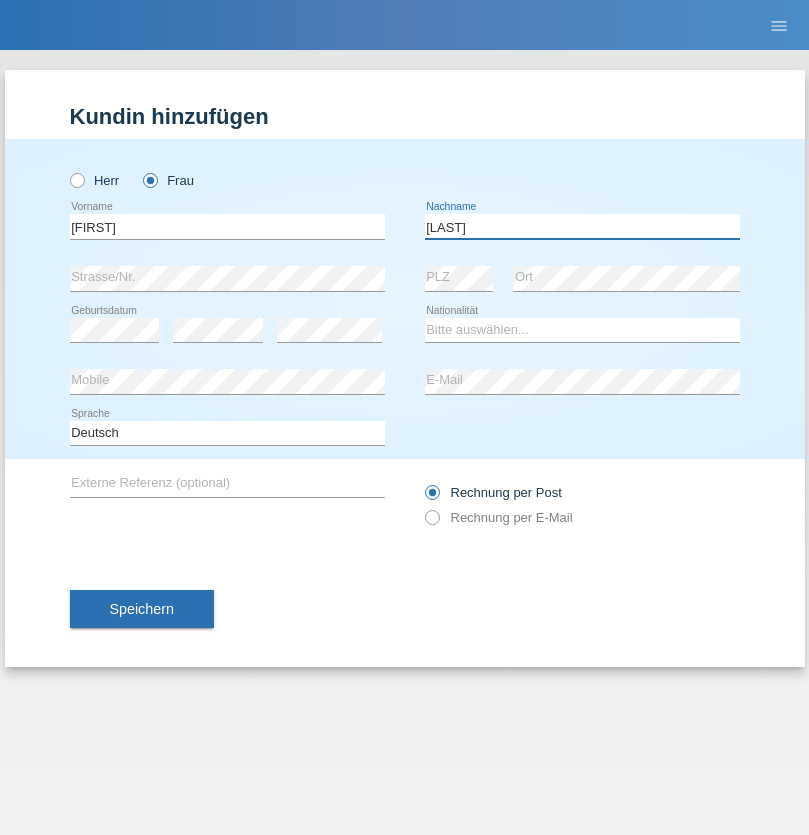 type on "[LAST]" 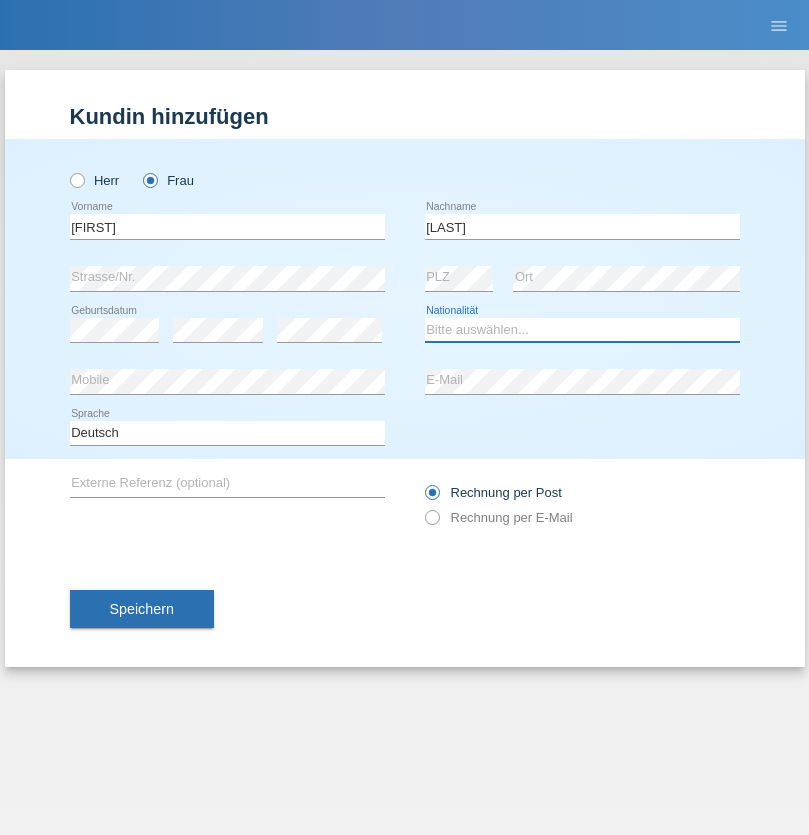 select on "SK" 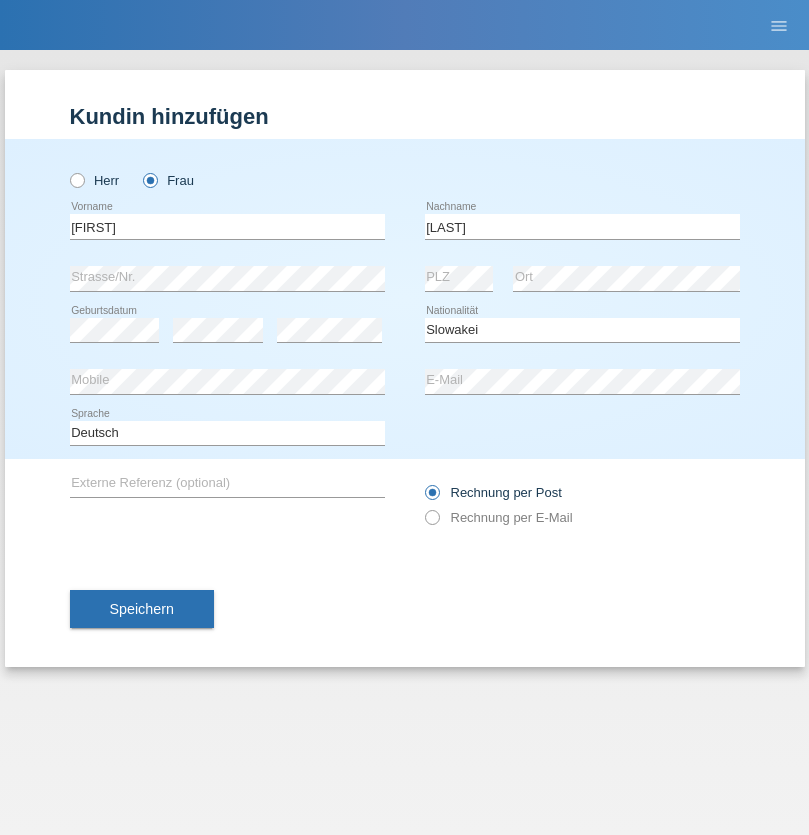 select on "C" 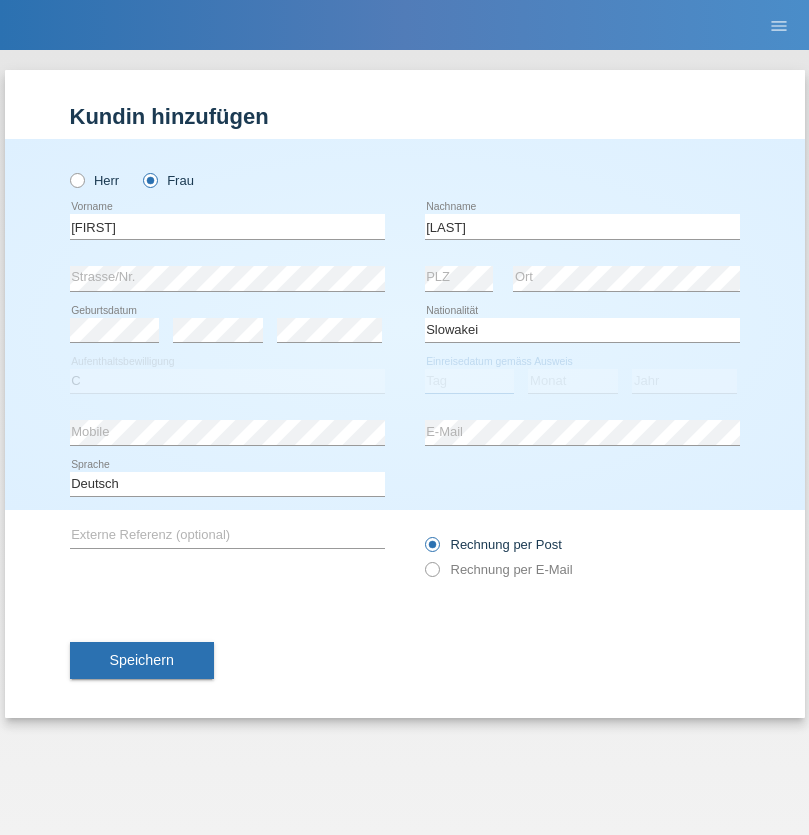 select on "05" 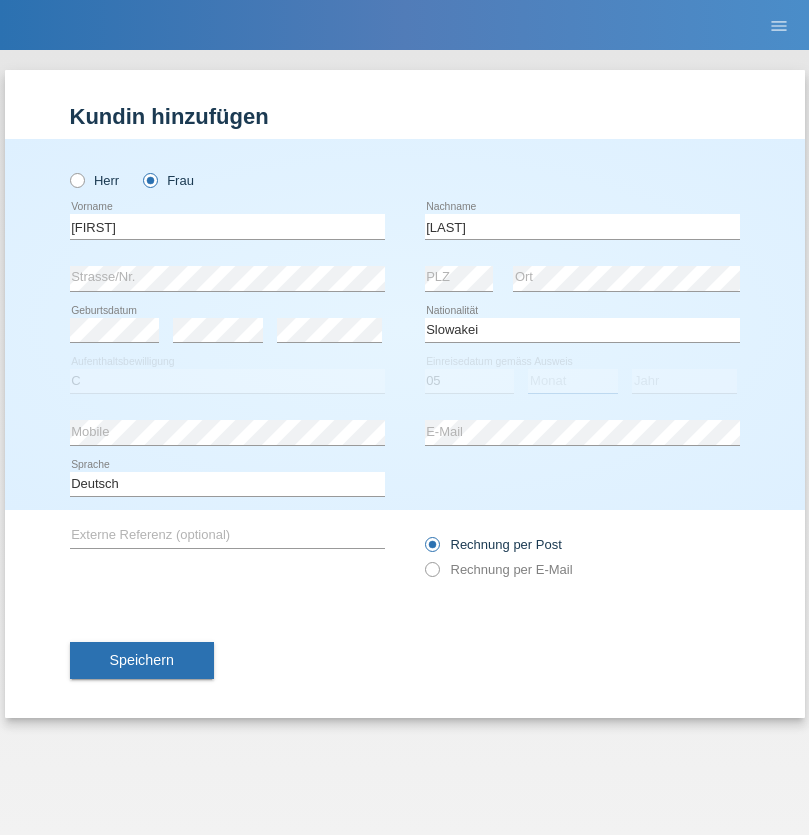 select on "04" 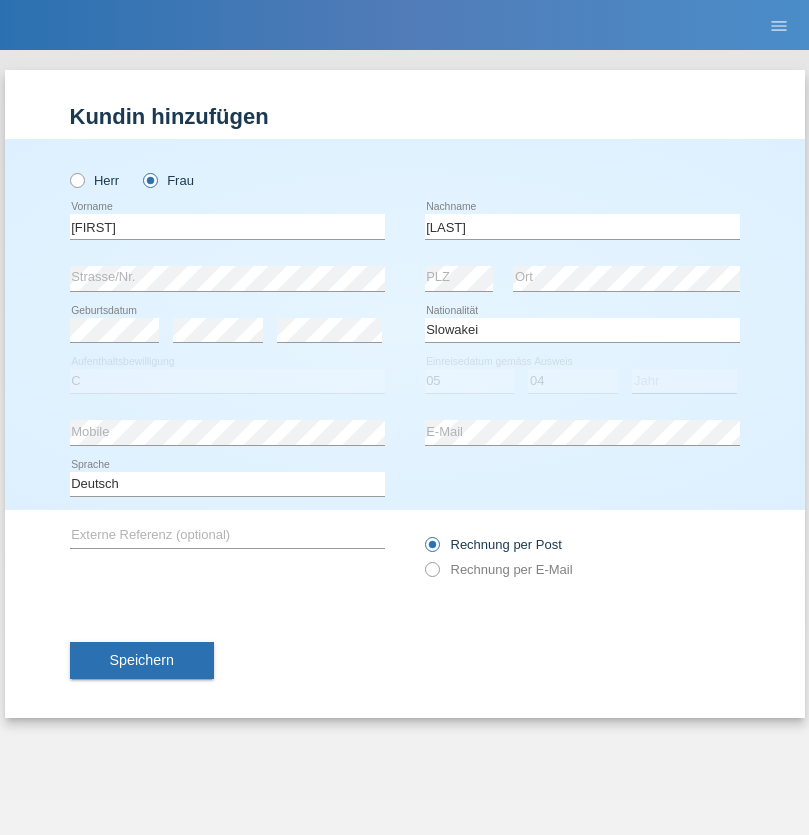 select on "2014" 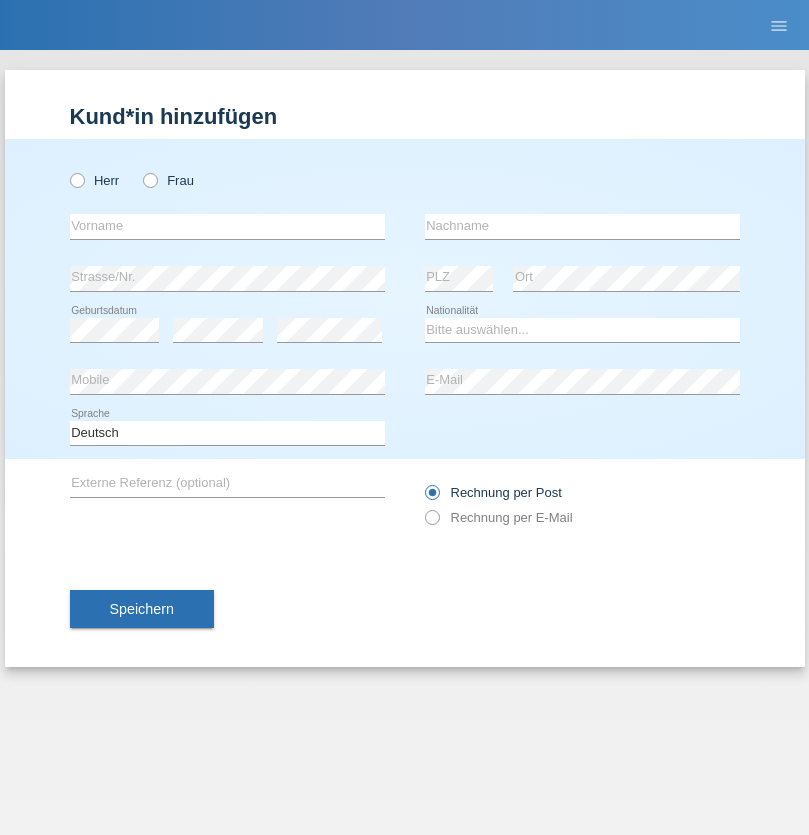 scroll, scrollTop: 0, scrollLeft: 0, axis: both 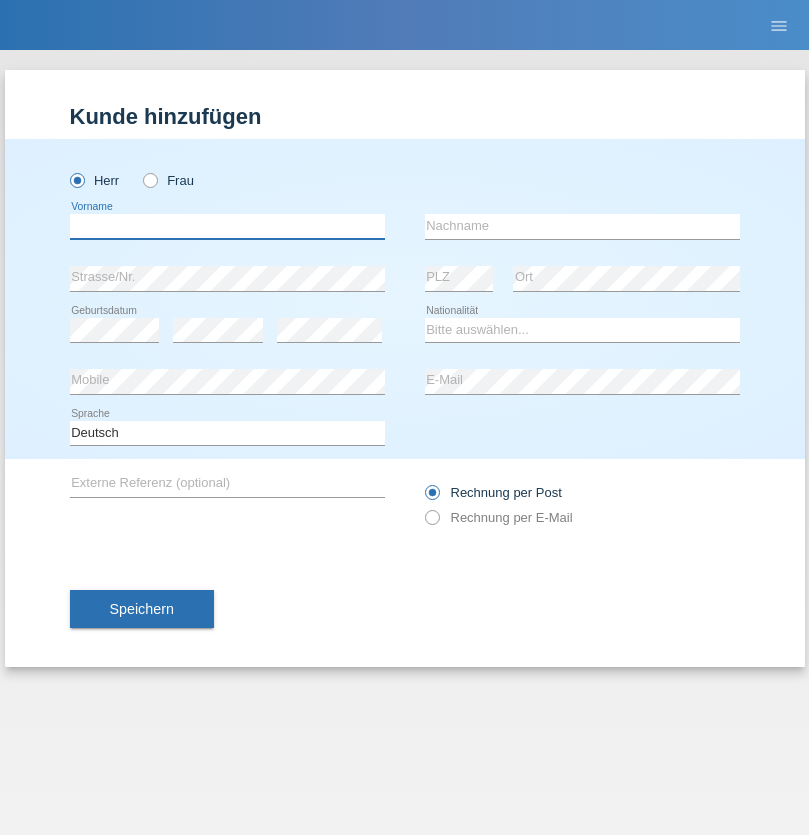 click at bounding box center (227, 226) 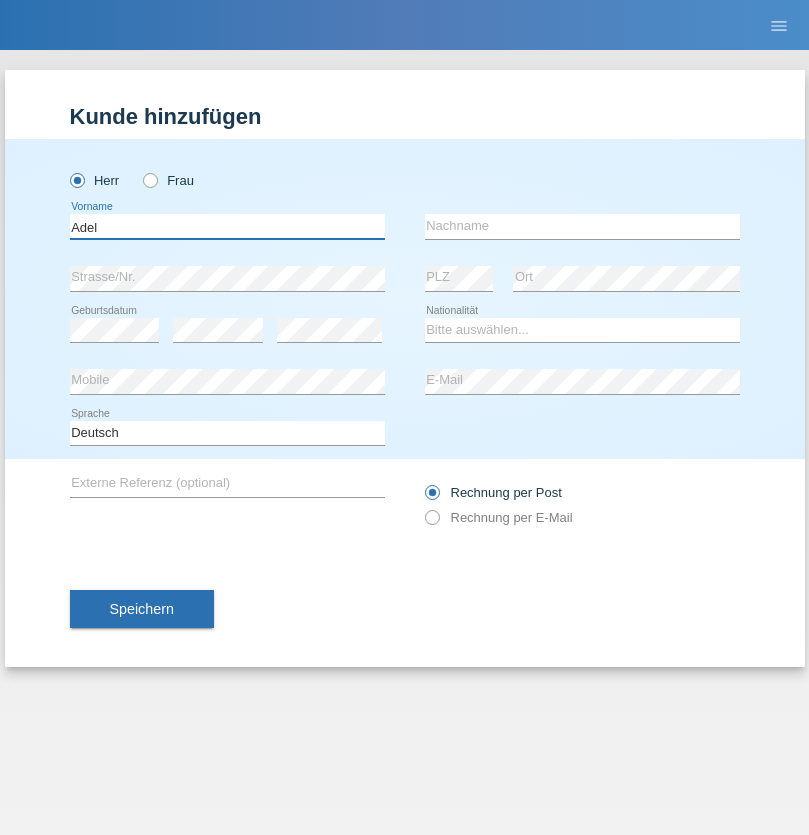 type on "Adel" 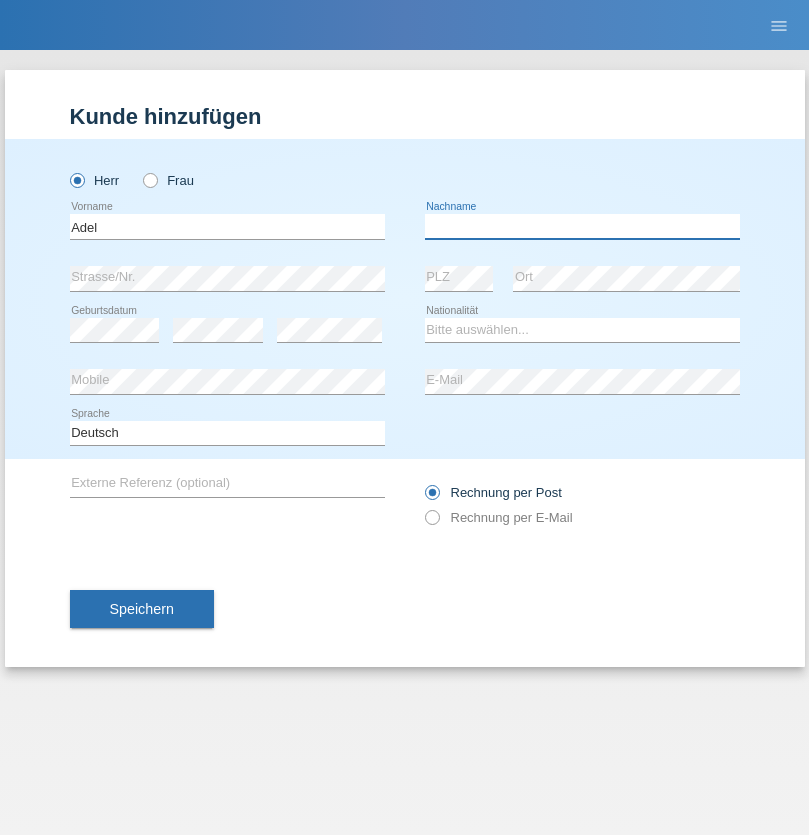 click at bounding box center (582, 226) 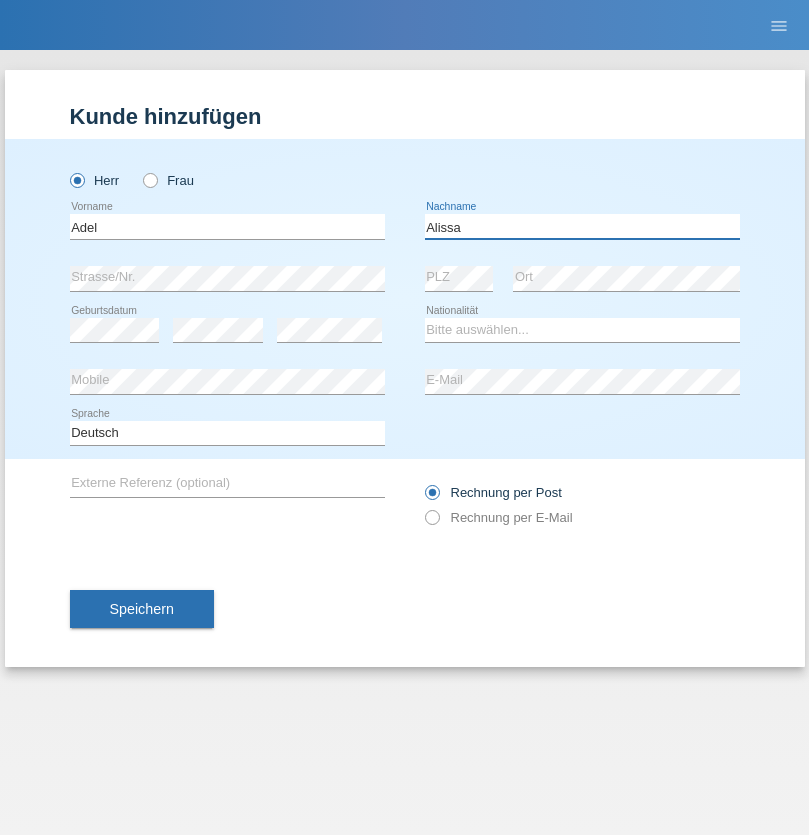 type on "Alissa" 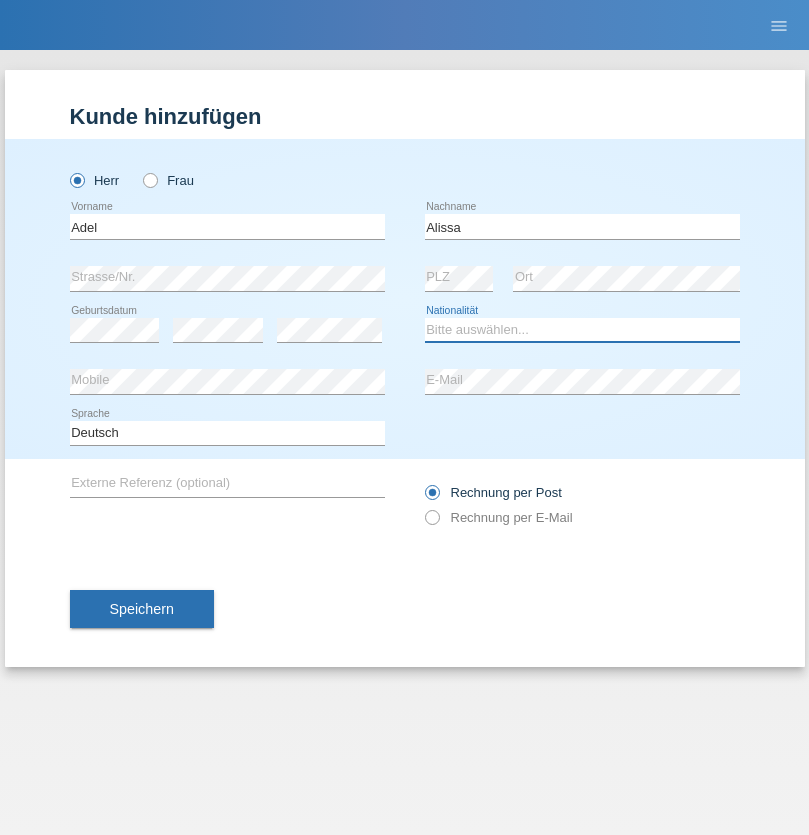 select on "SY" 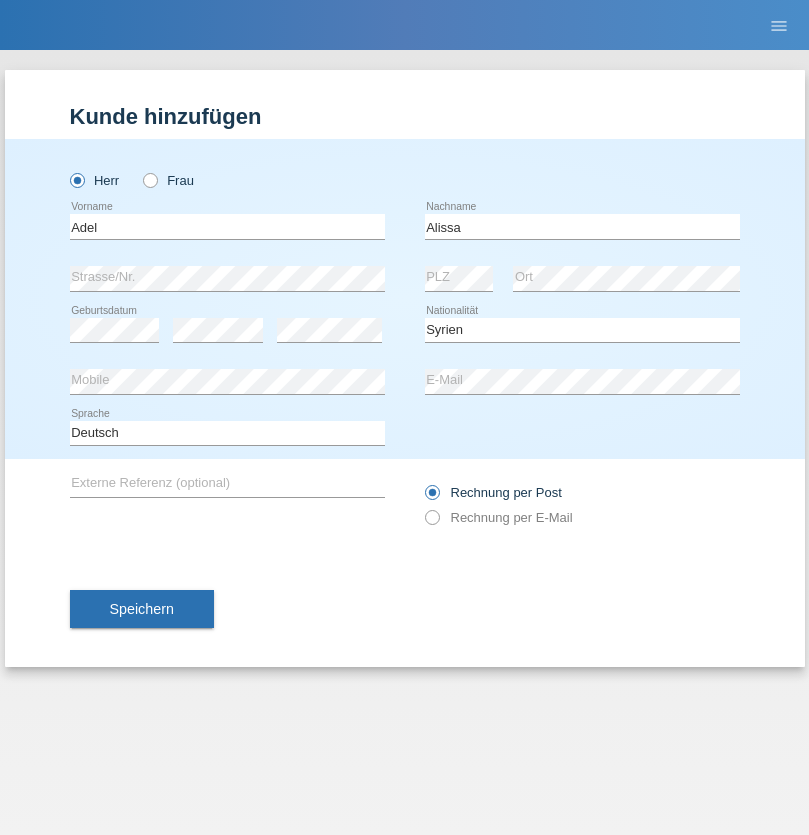 select on "C" 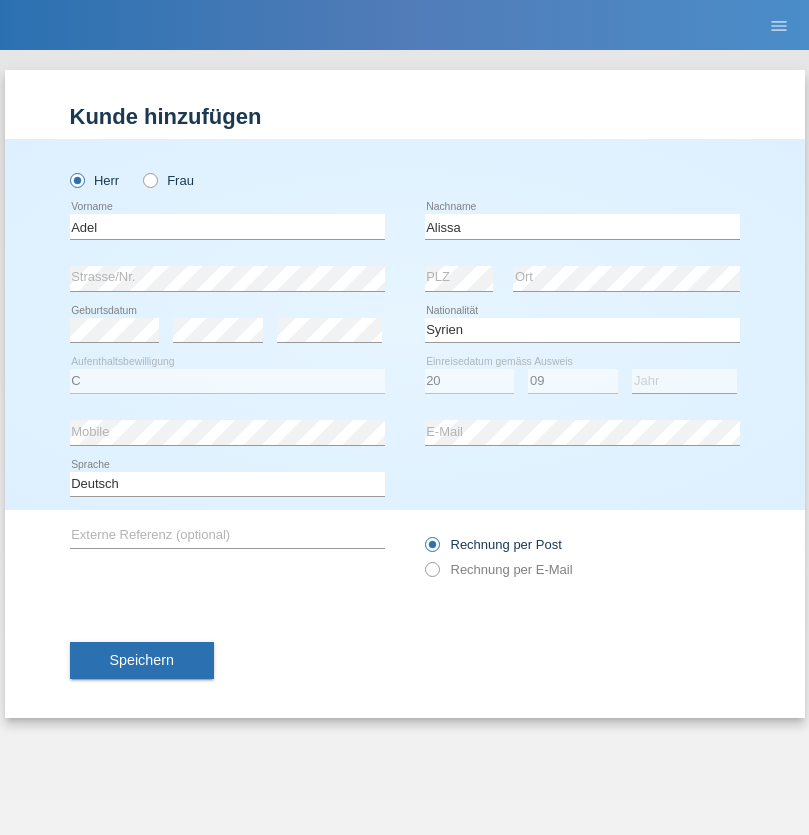 select on "2018" 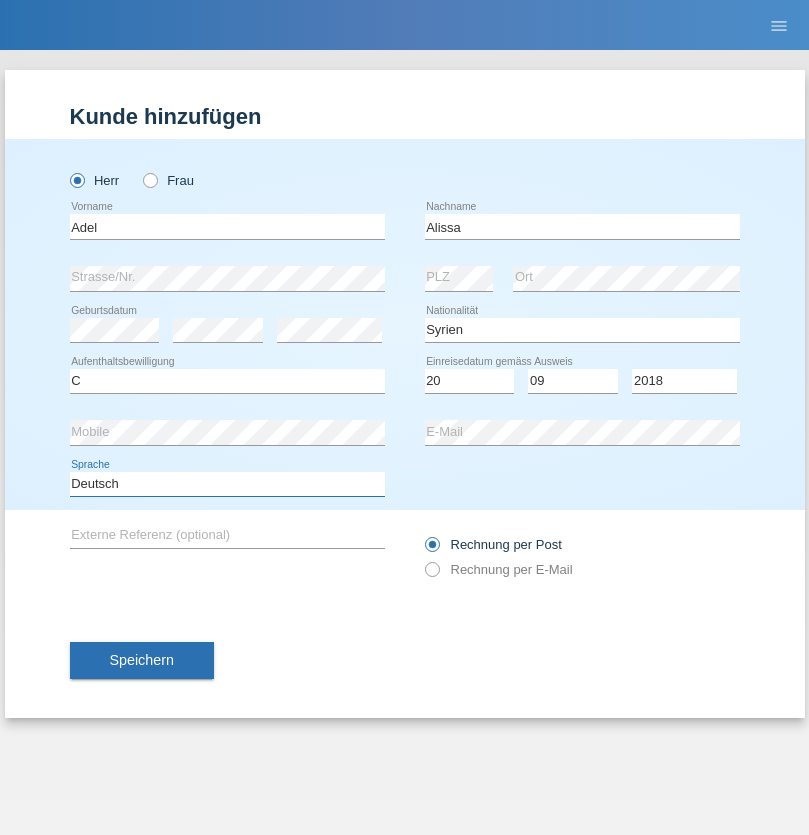 select on "en" 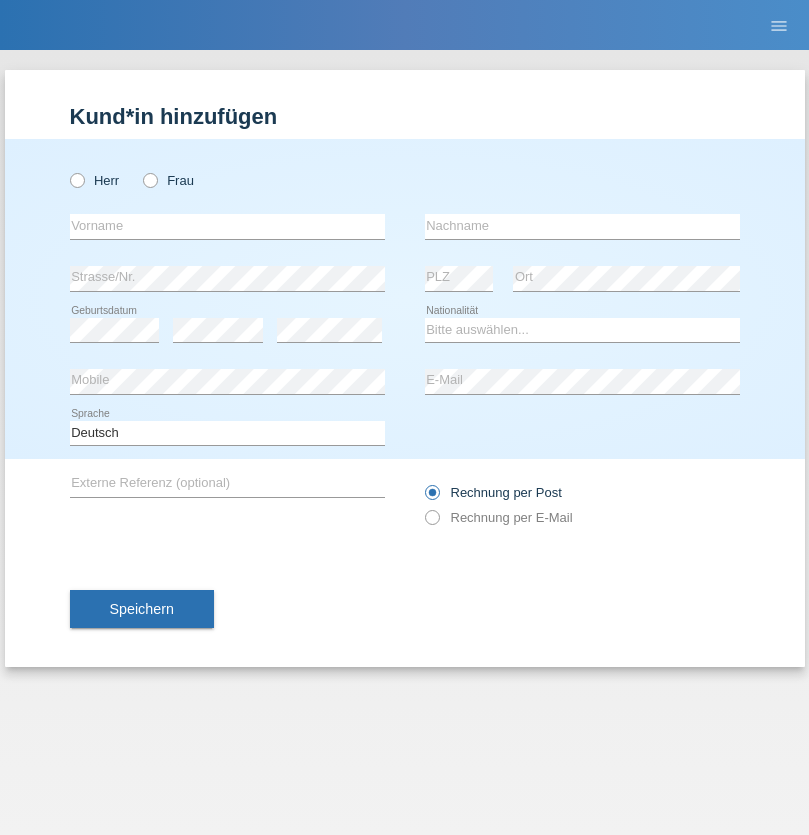 scroll, scrollTop: 0, scrollLeft: 0, axis: both 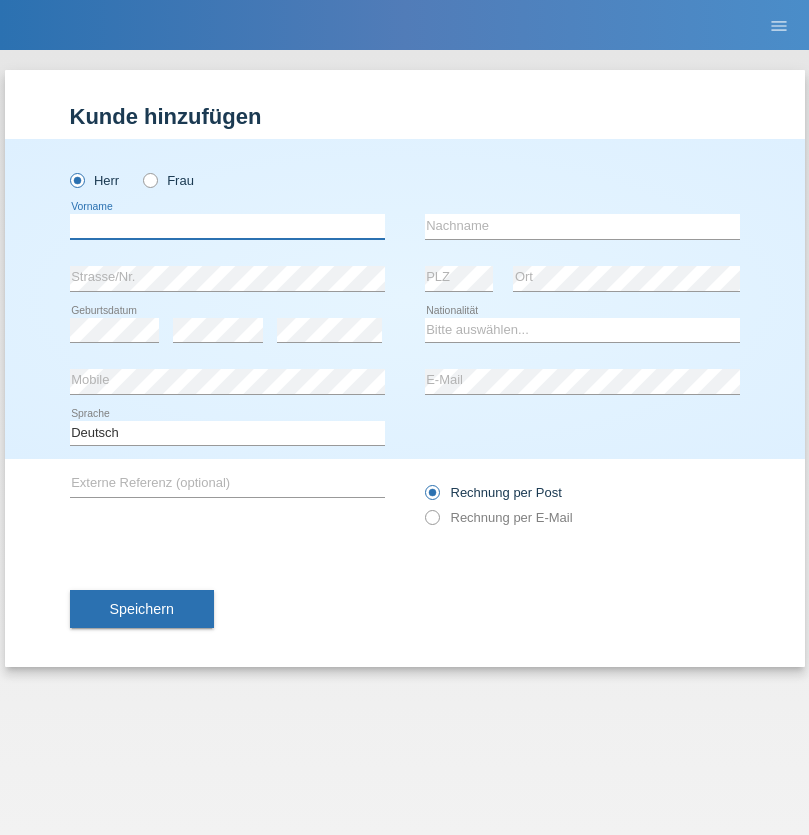 click at bounding box center (227, 226) 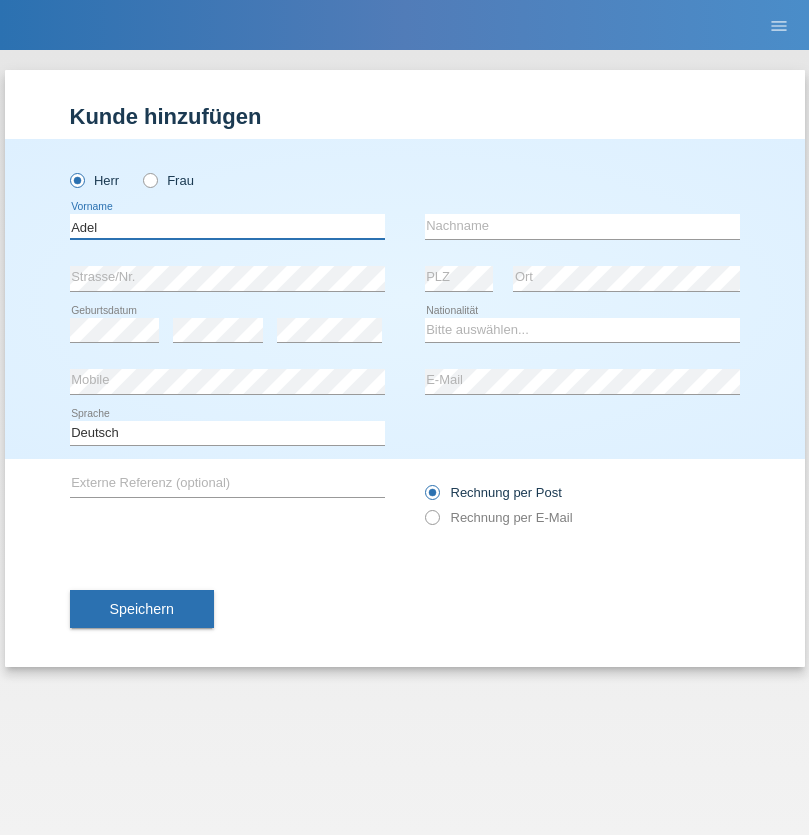 type on "Adel" 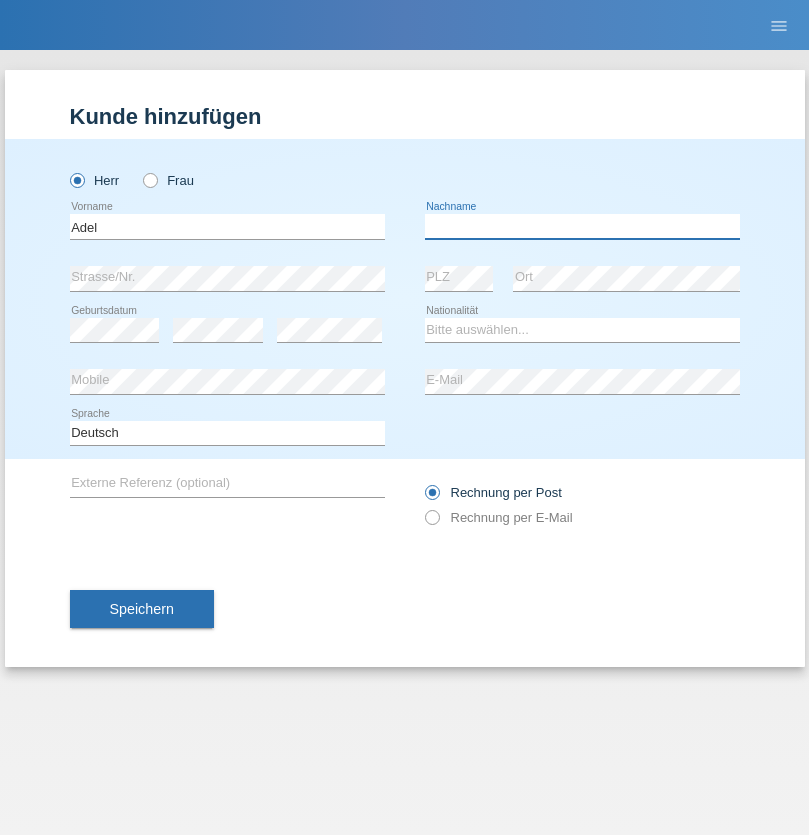 click at bounding box center [582, 226] 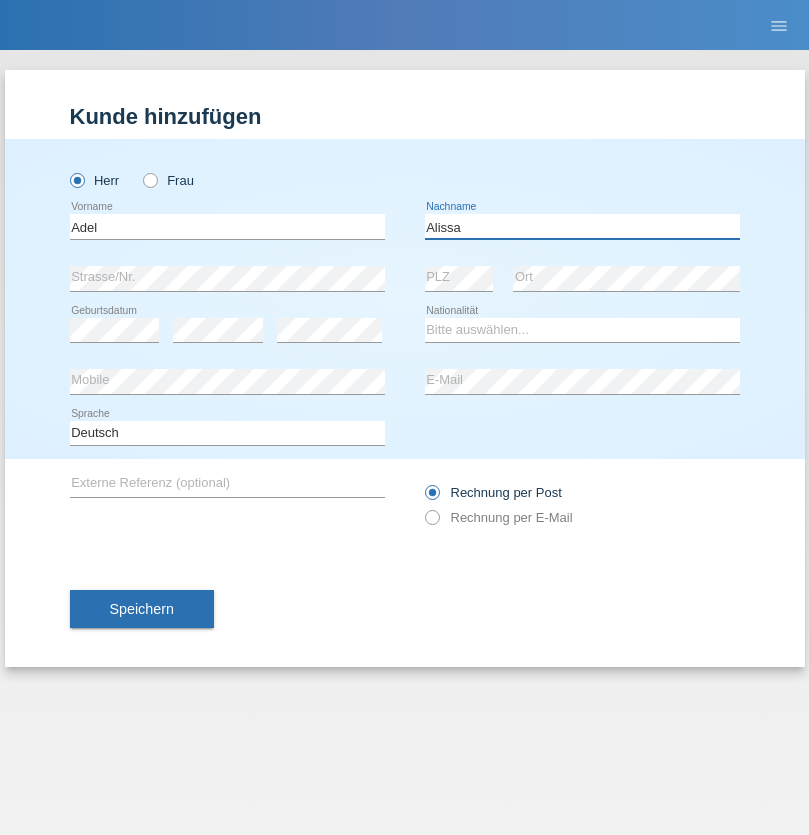 type on "Alissa" 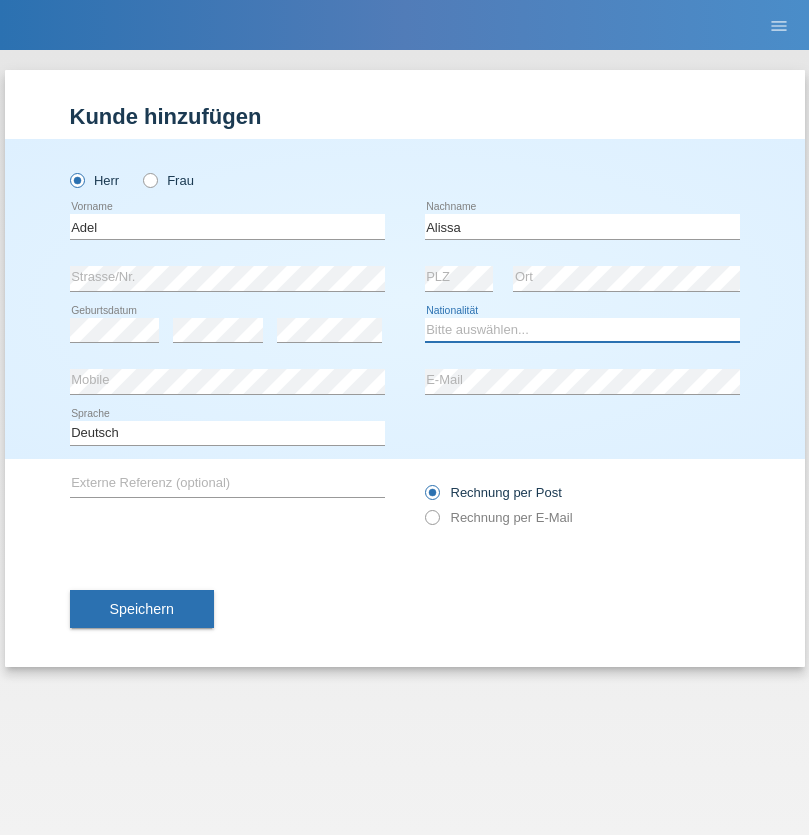 select on "SY" 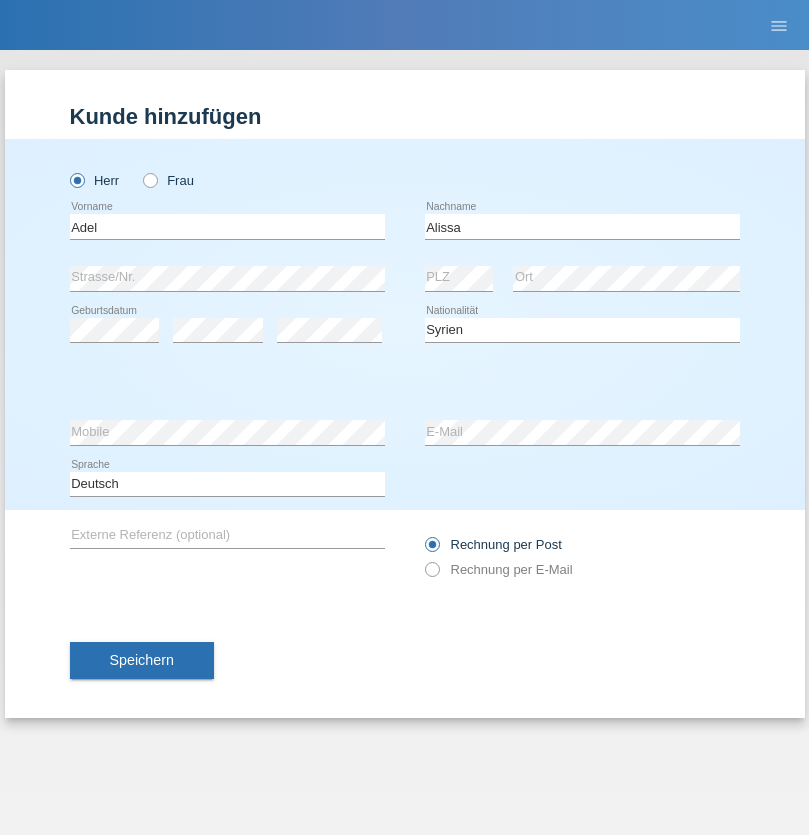 select on "C" 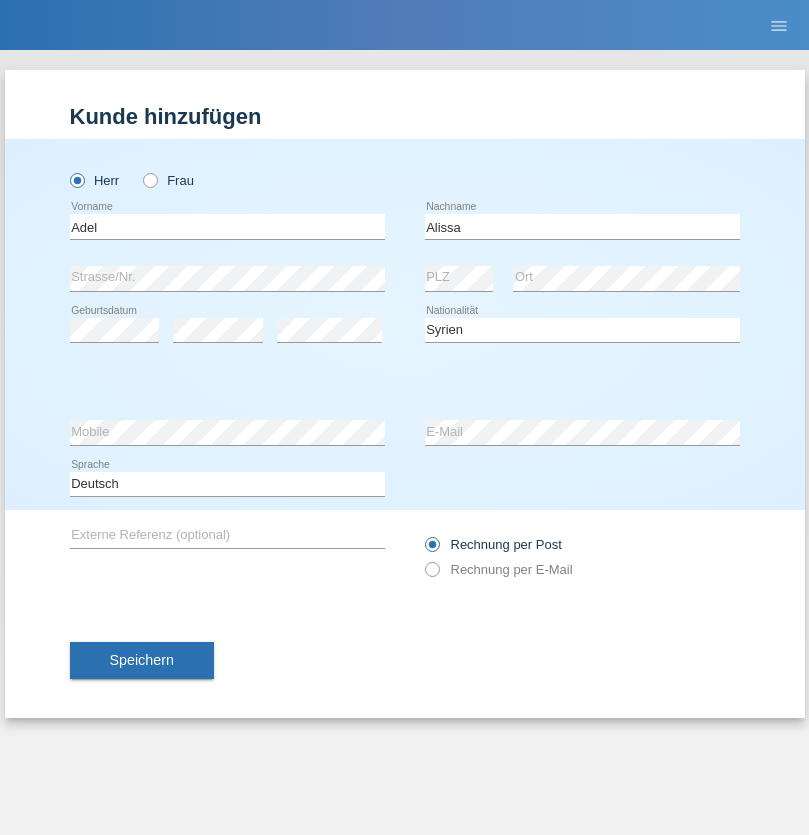 select on "20" 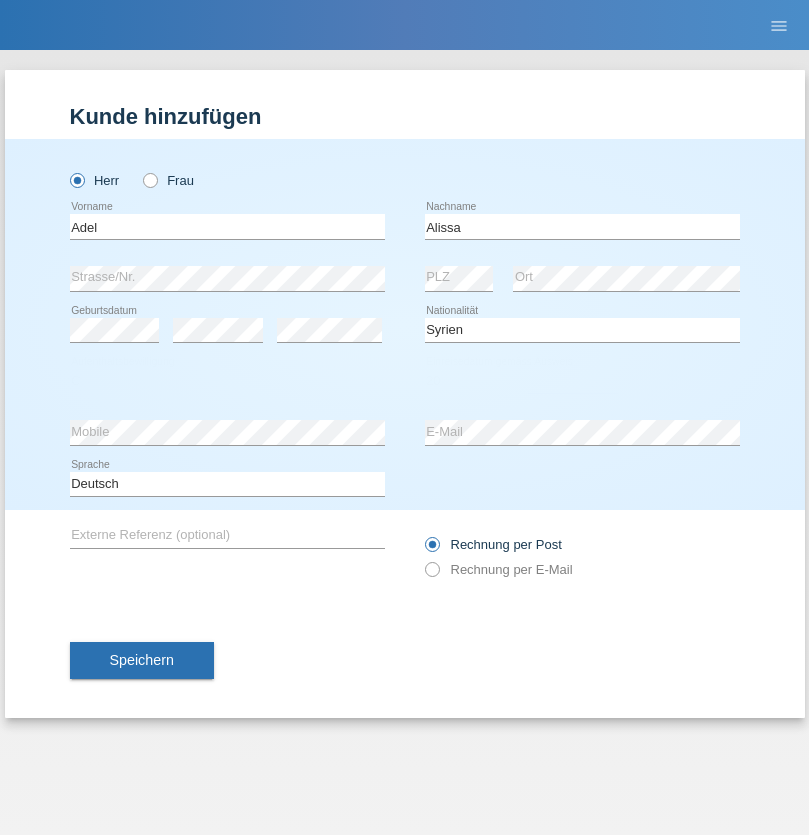 select on "09" 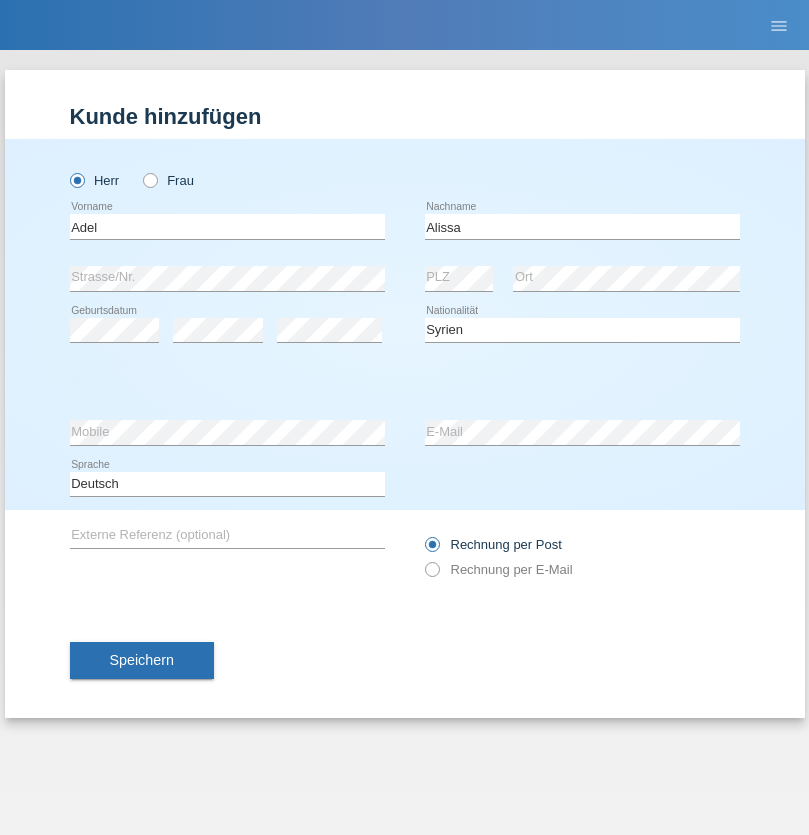 select on "2018" 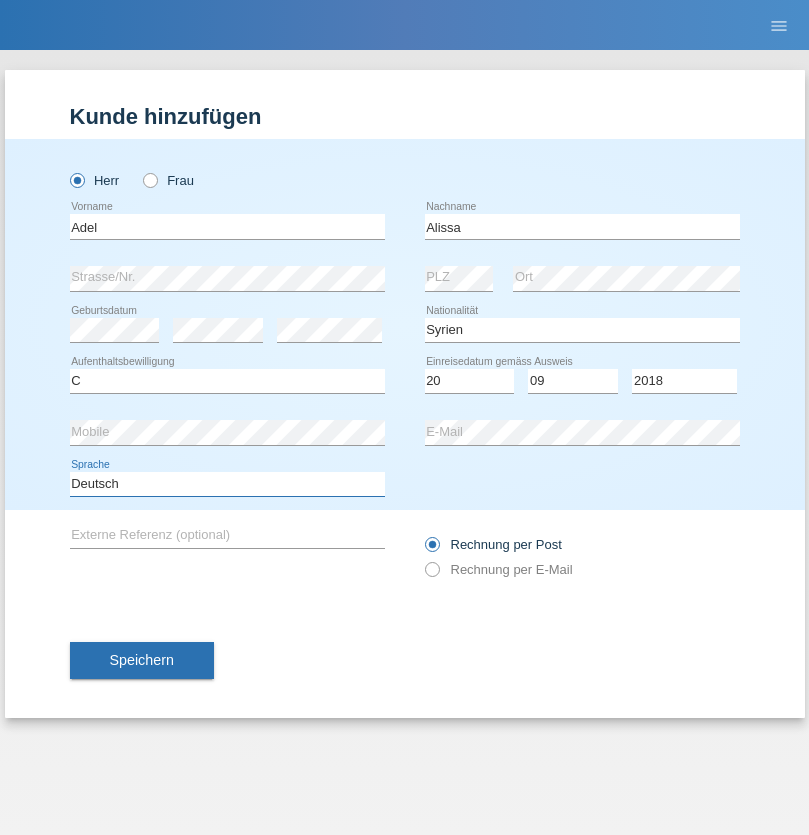 select on "en" 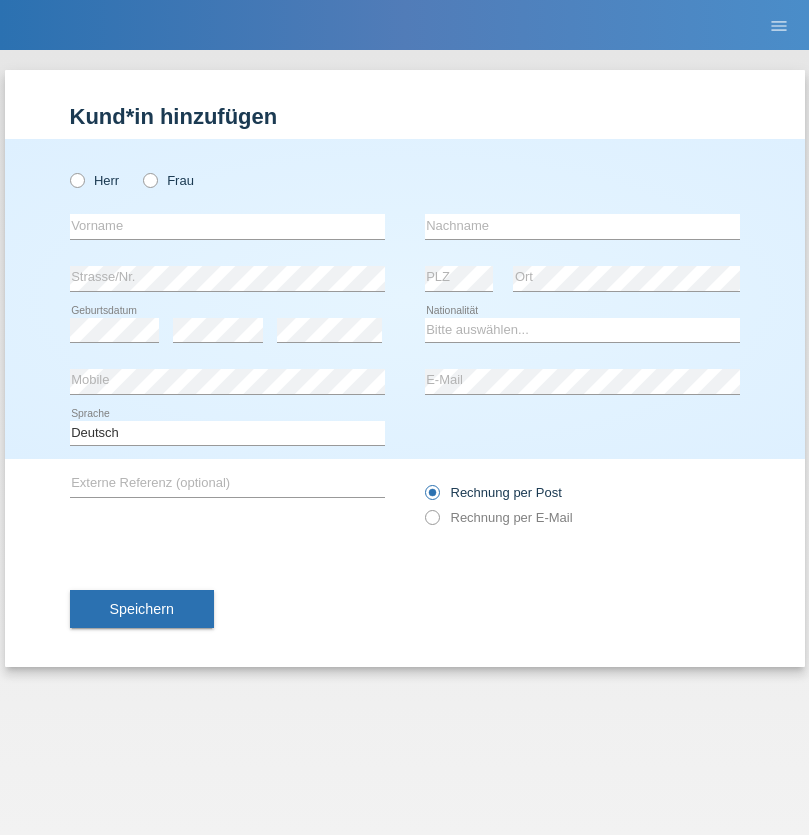 scroll, scrollTop: 0, scrollLeft: 0, axis: both 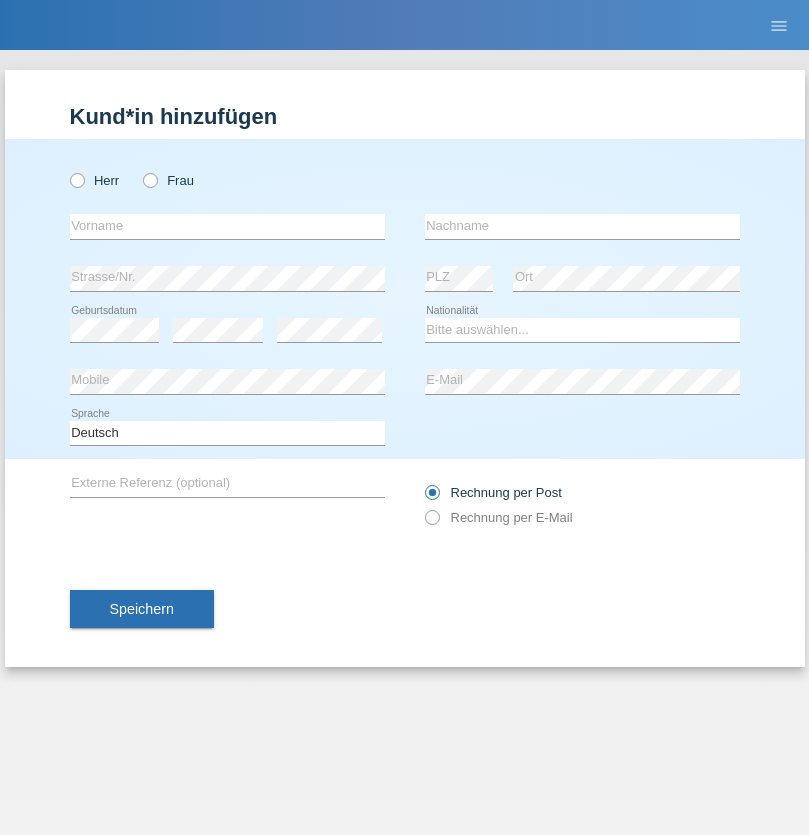 radio on "true" 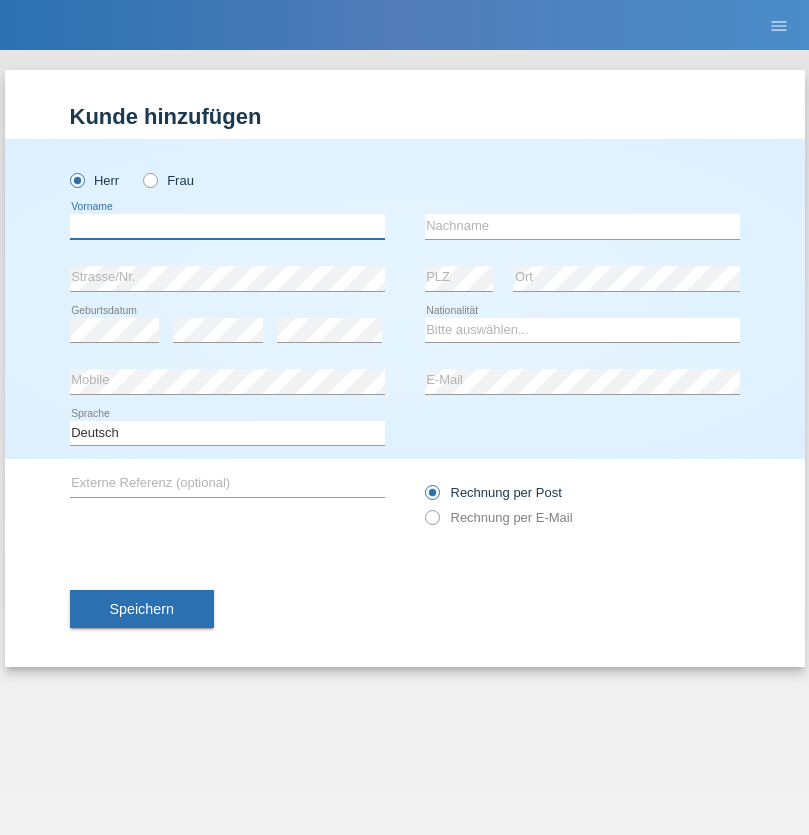 click at bounding box center [227, 226] 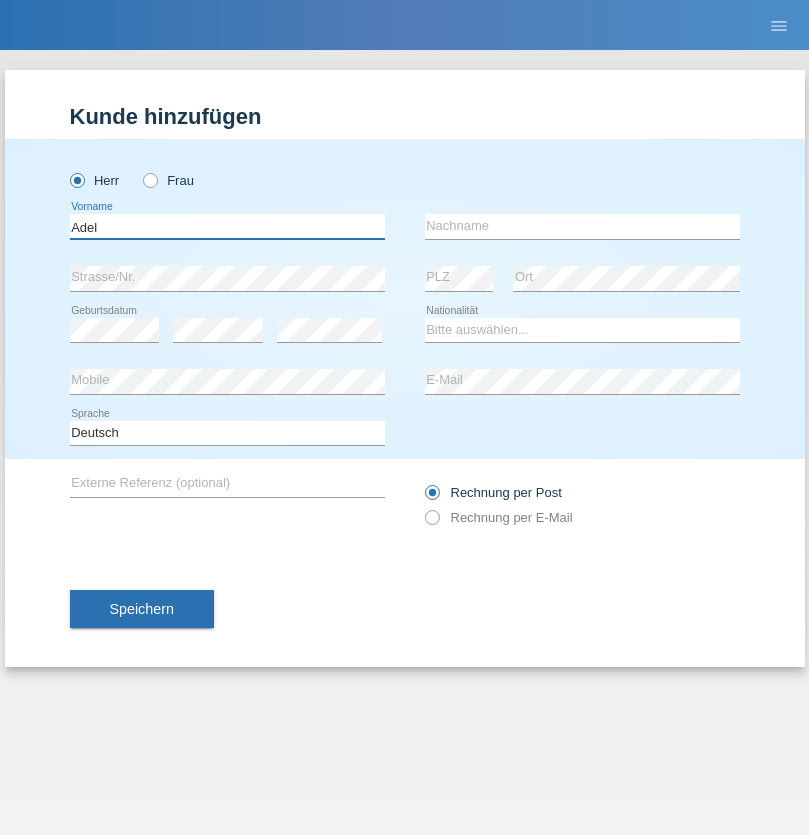 type on "Adel" 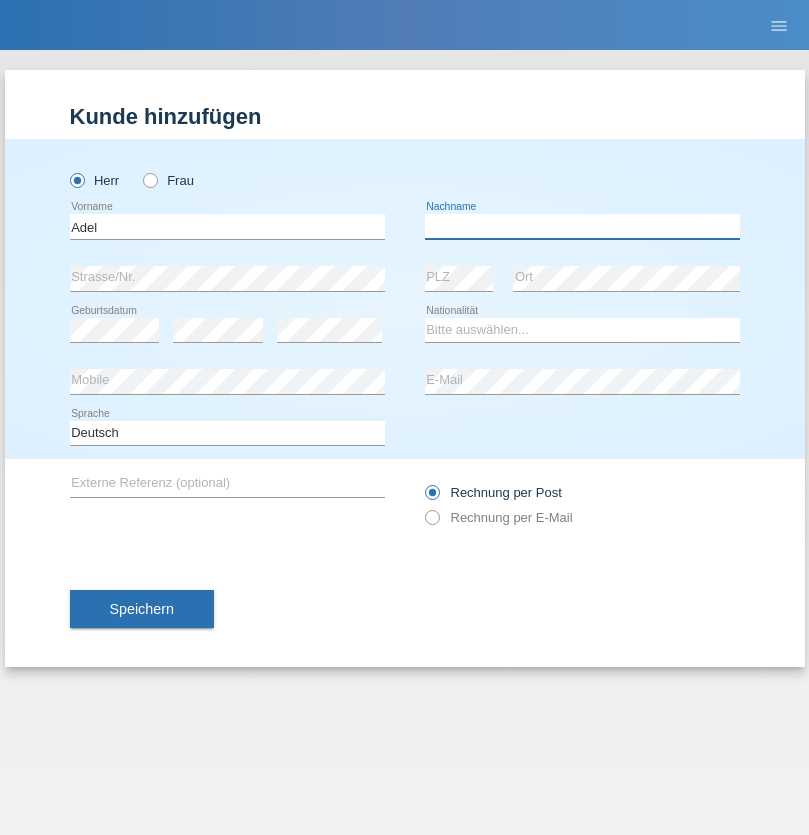 click at bounding box center [582, 226] 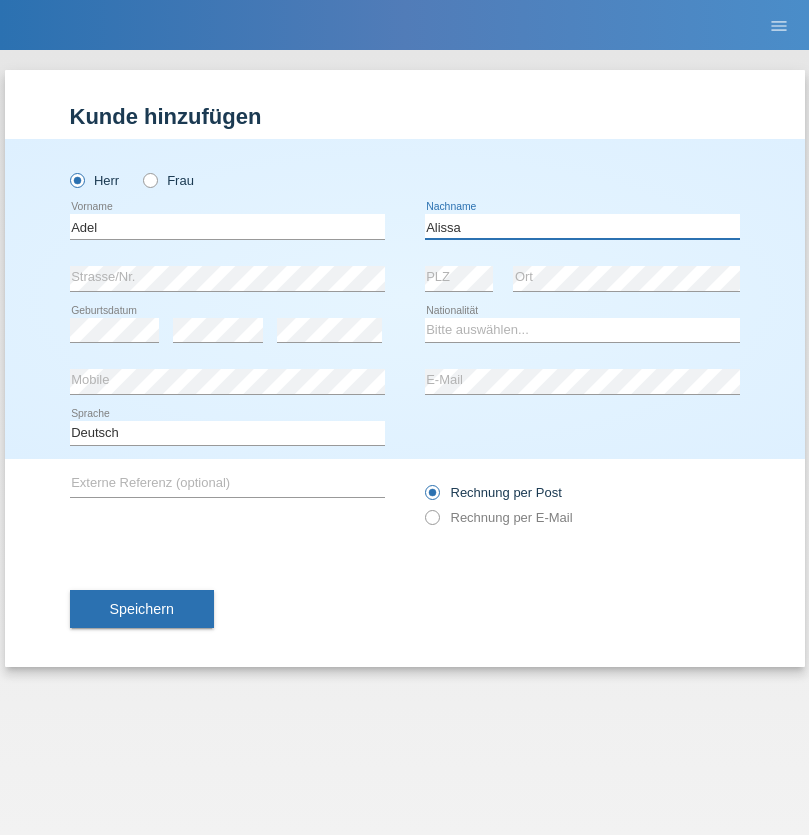 type on "Alissa" 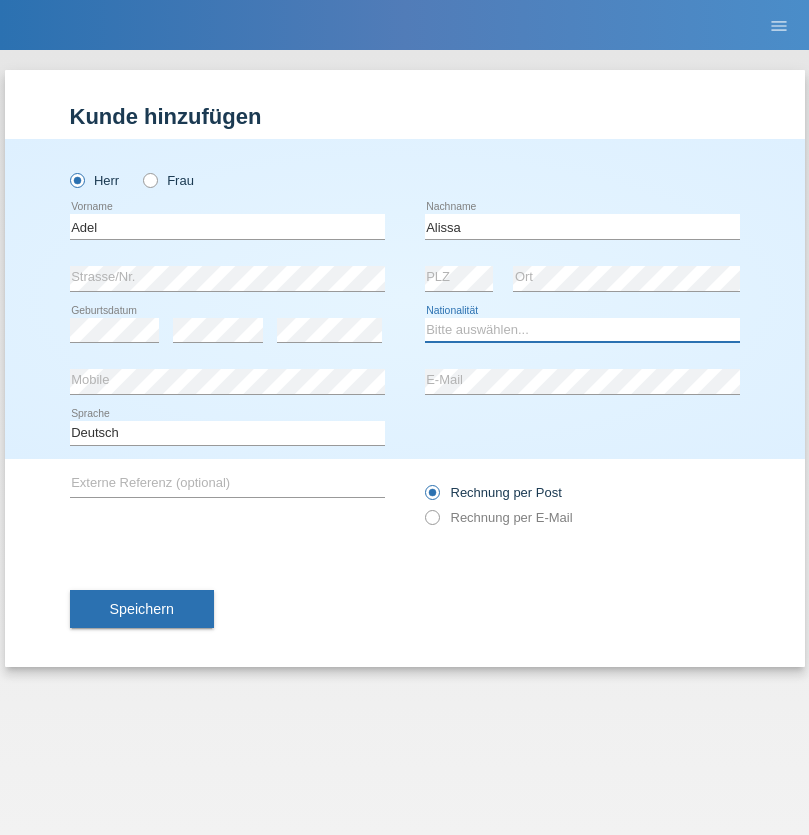 select on "SY" 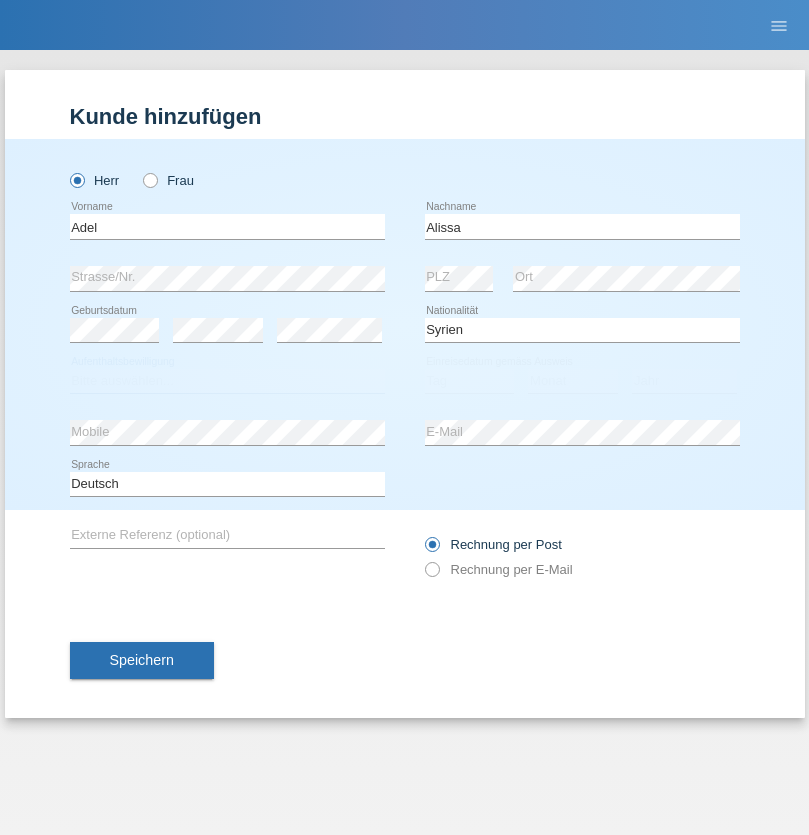 select on "C" 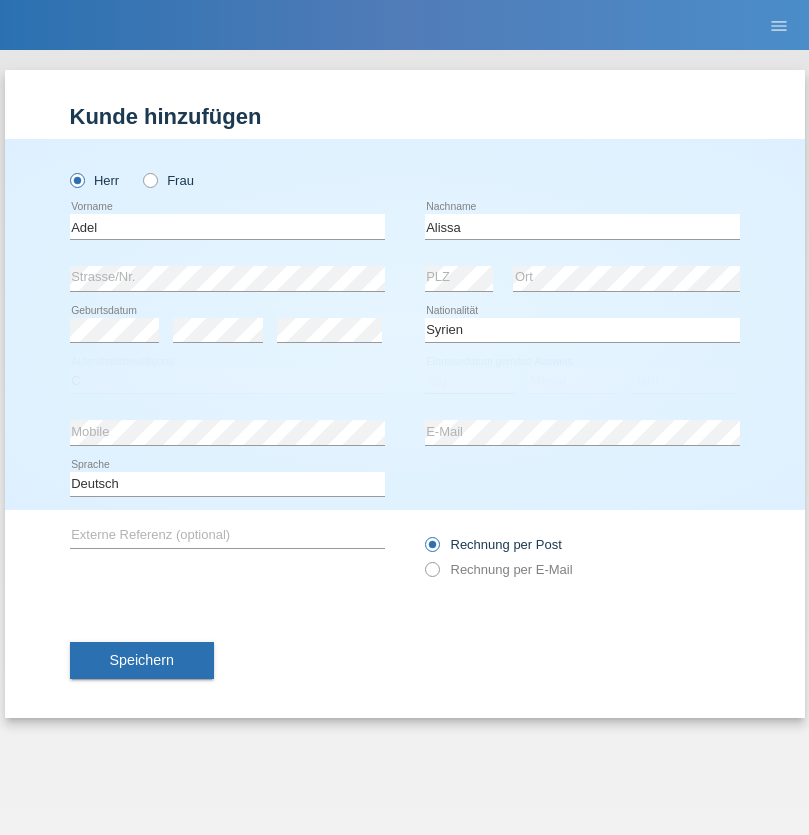 select on "20" 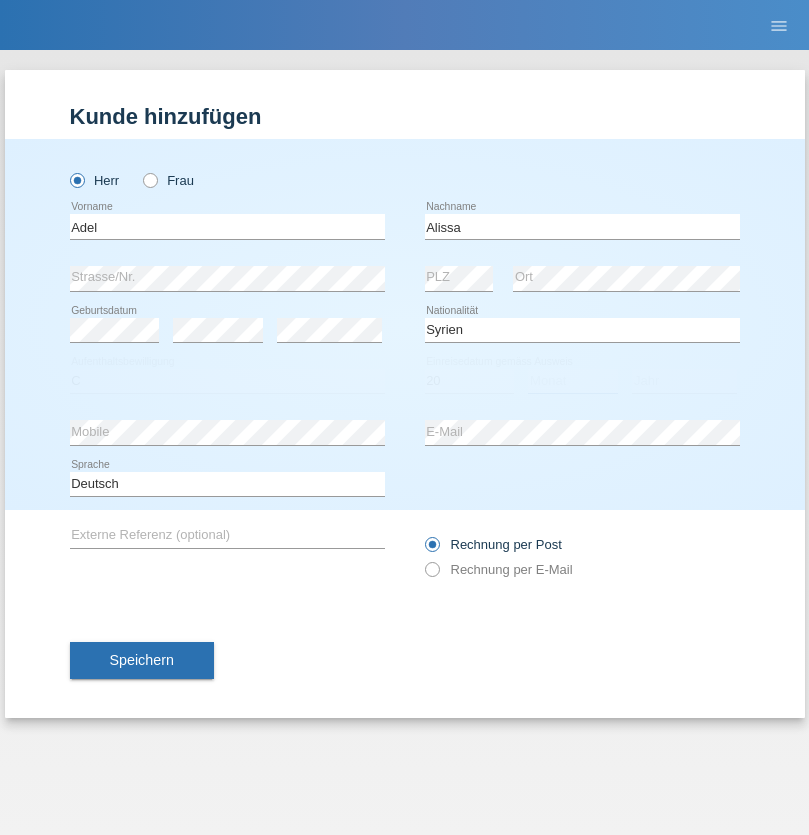 select on "09" 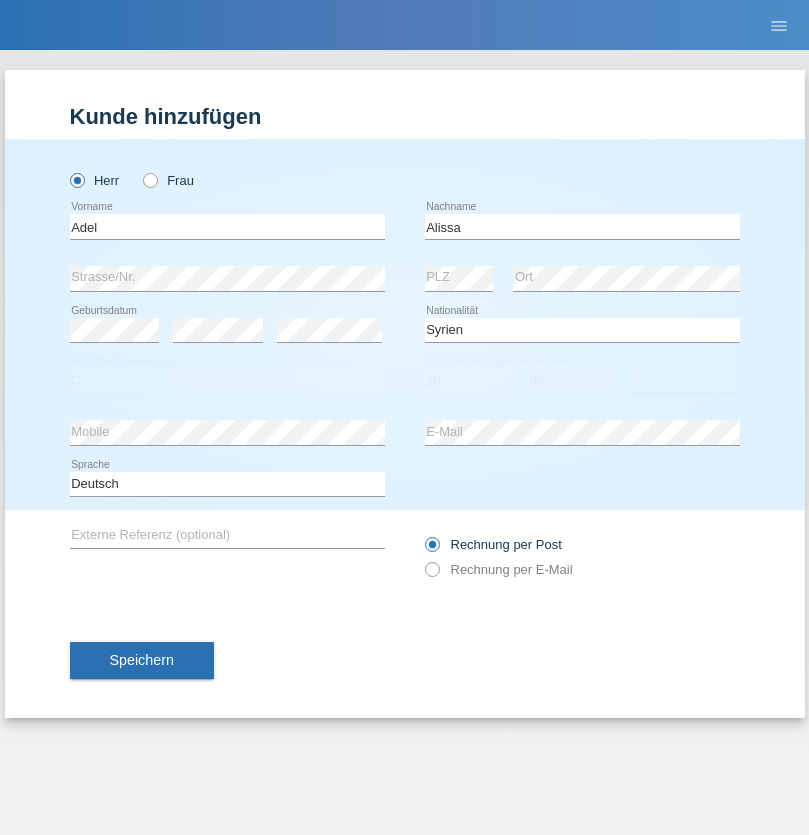 select on "2018" 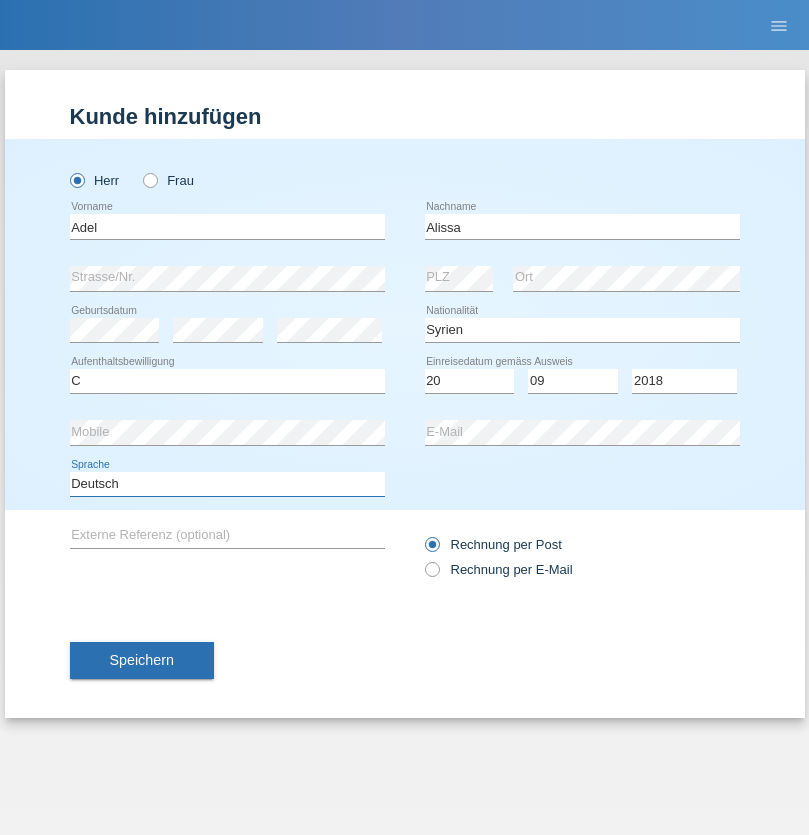 select on "en" 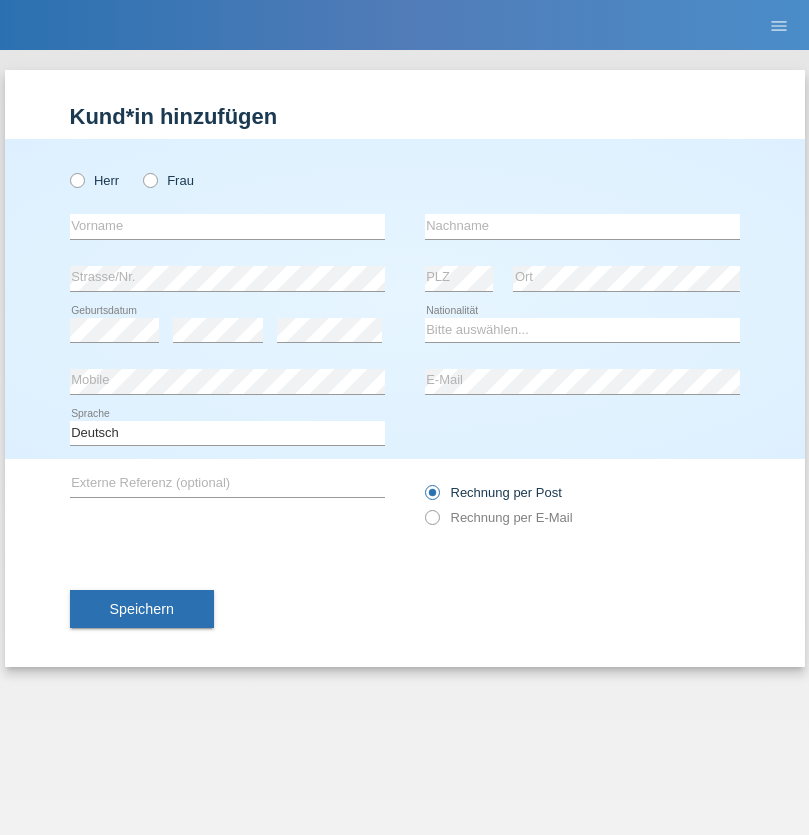 scroll, scrollTop: 0, scrollLeft: 0, axis: both 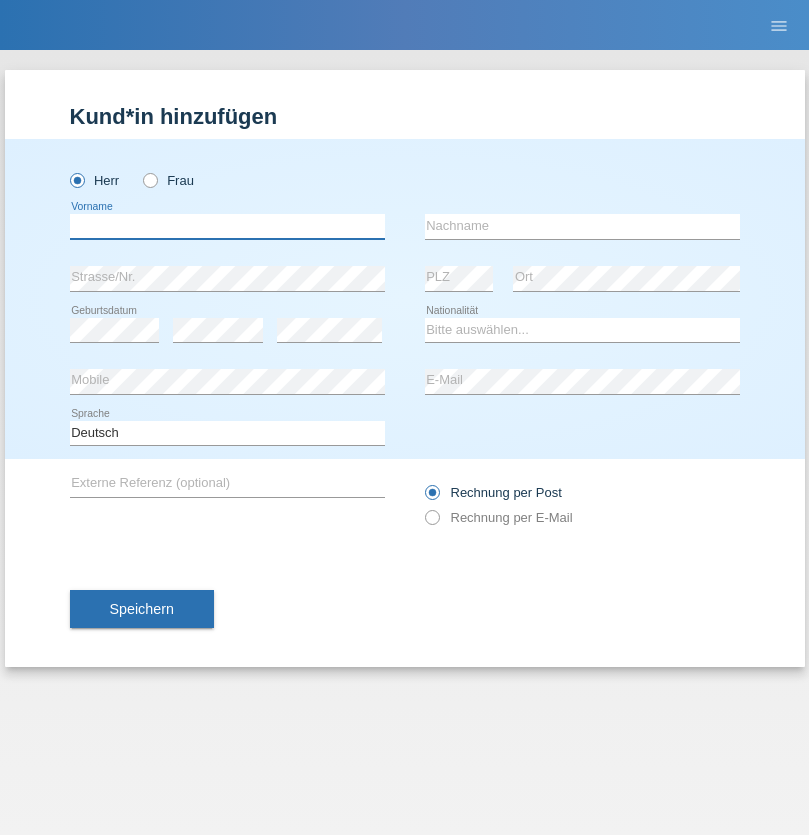click at bounding box center [227, 226] 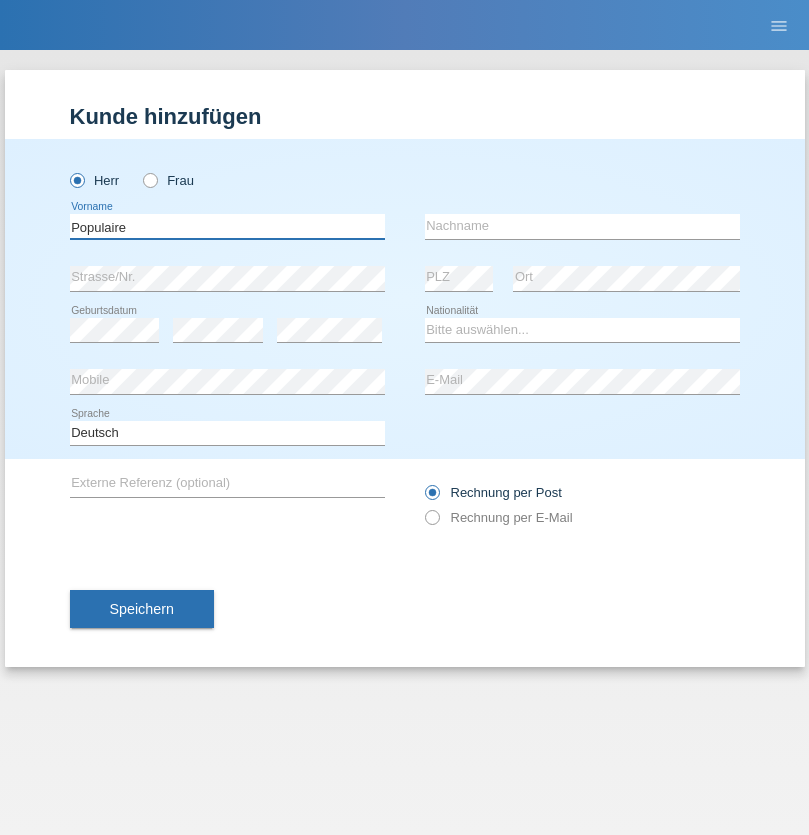 type on "Populaire" 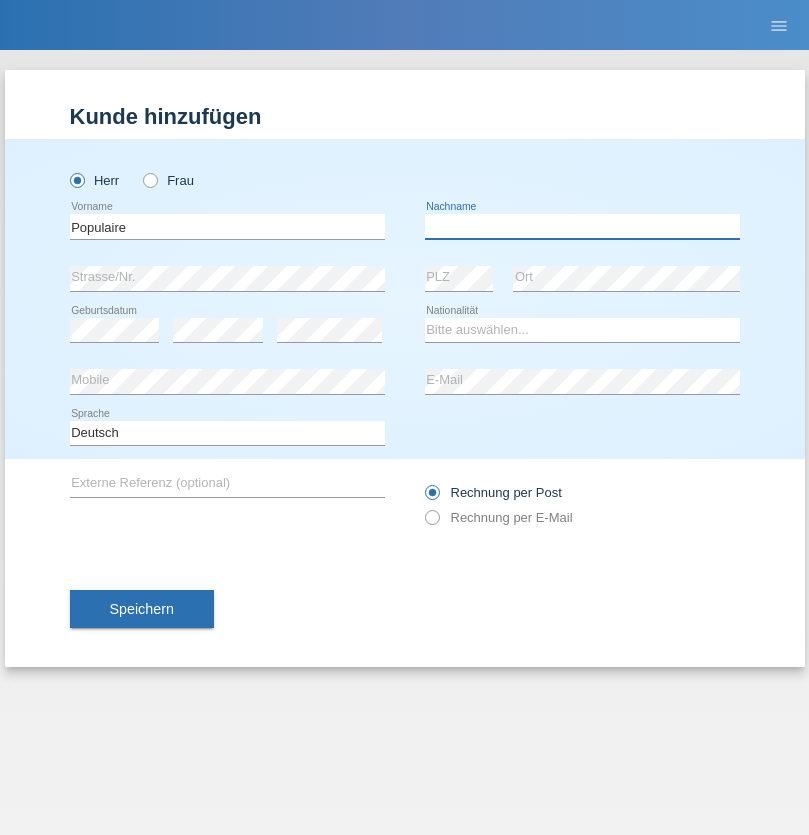 click at bounding box center [582, 226] 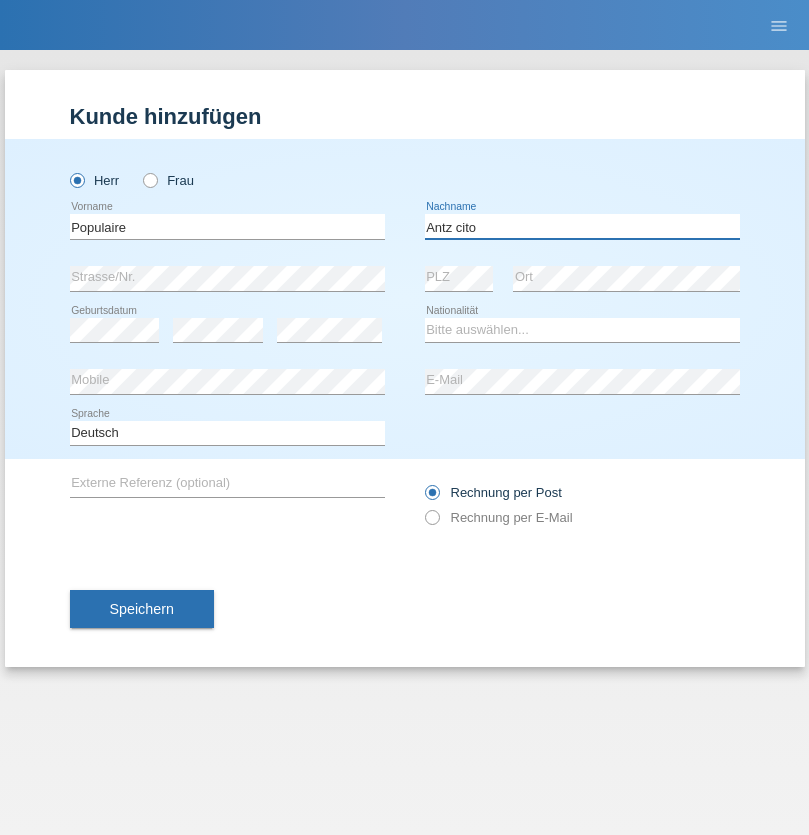 type on "Antz cito" 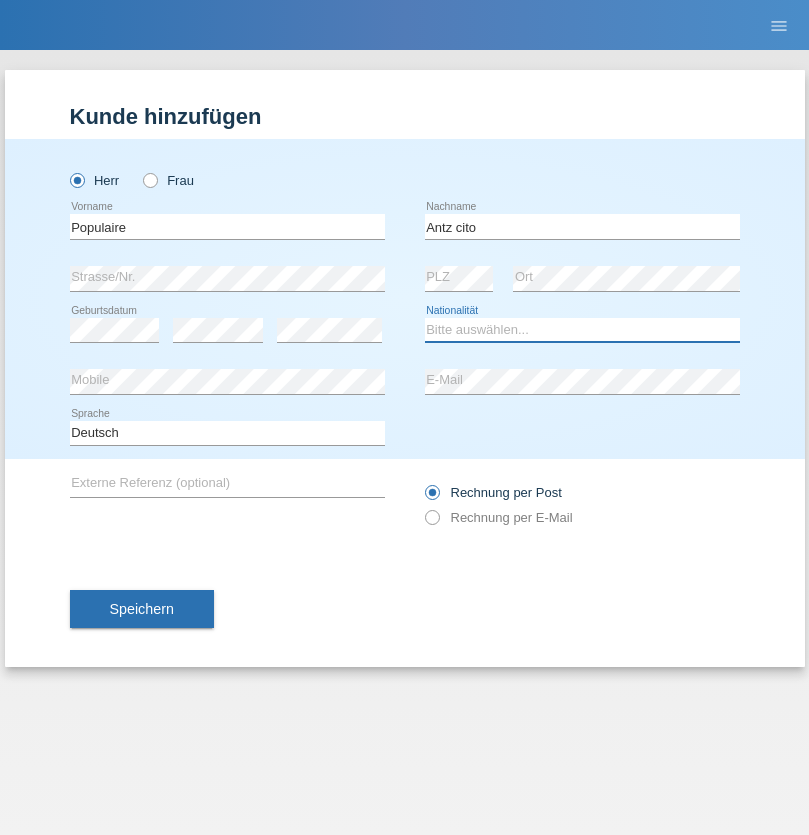 select on "HT" 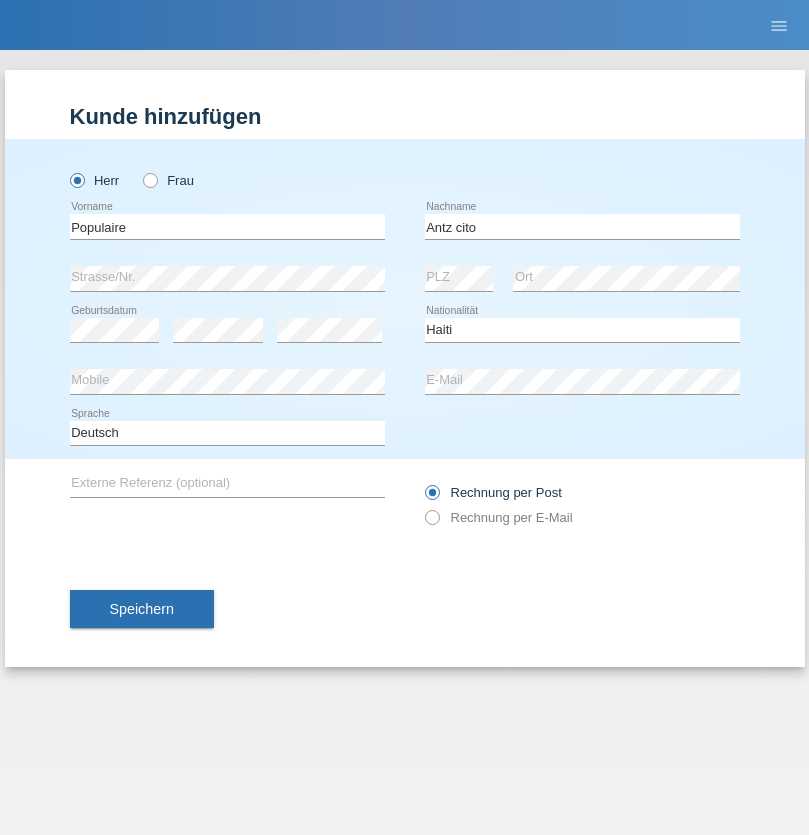 select on "C" 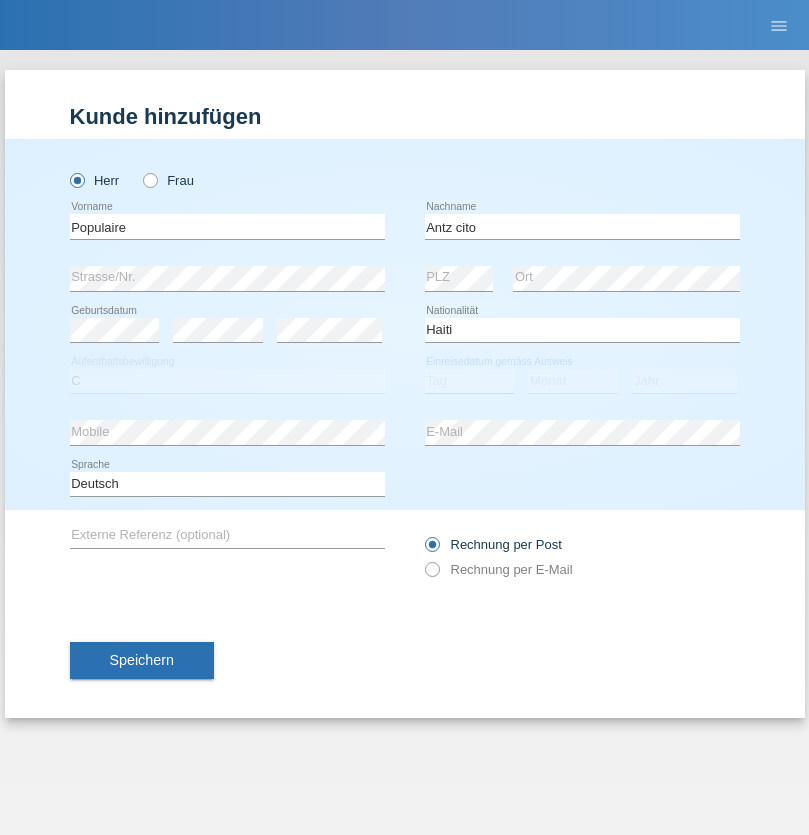 select on "18" 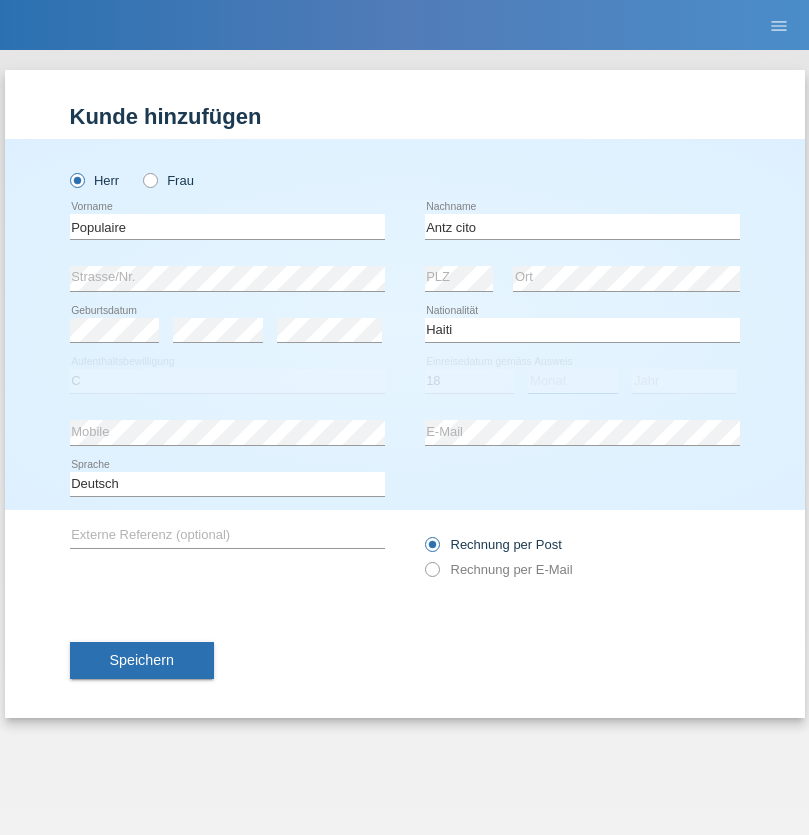 select on "11" 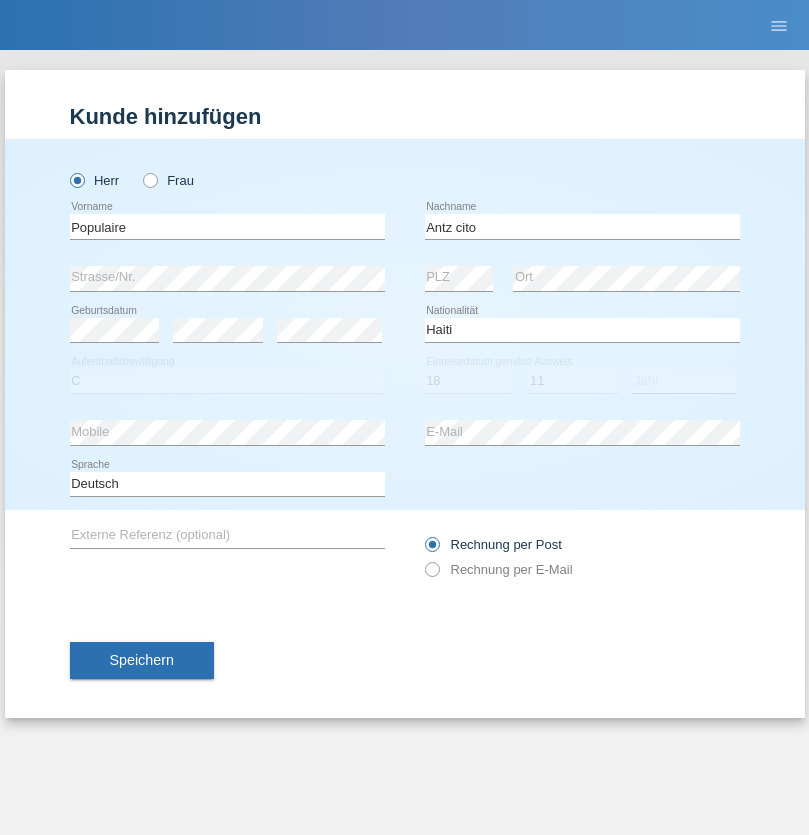 select on "1997" 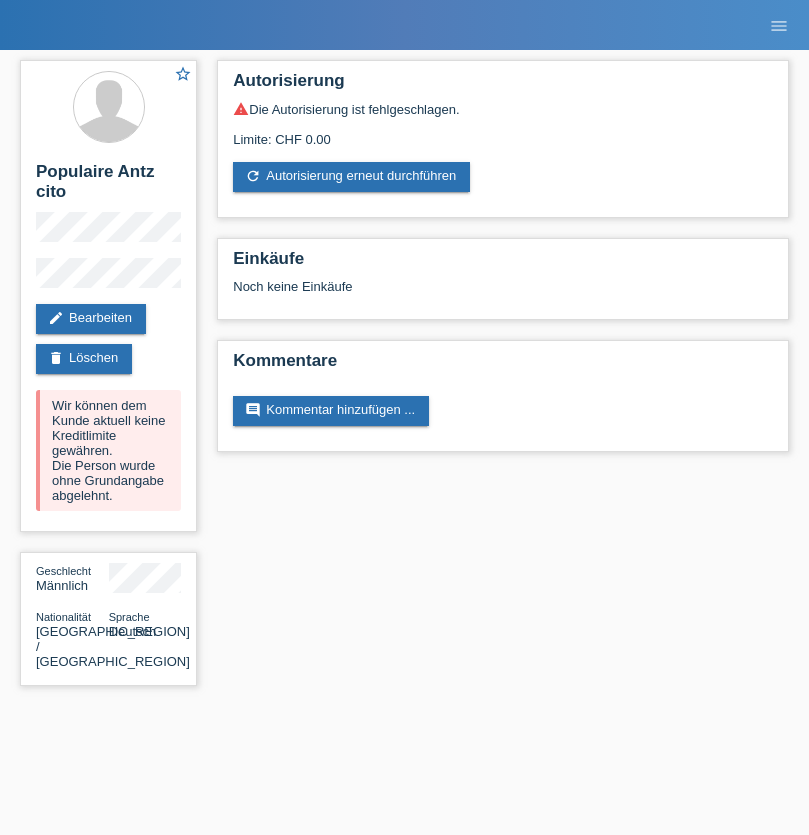 scroll, scrollTop: 0, scrollLeft: 0, axis: both 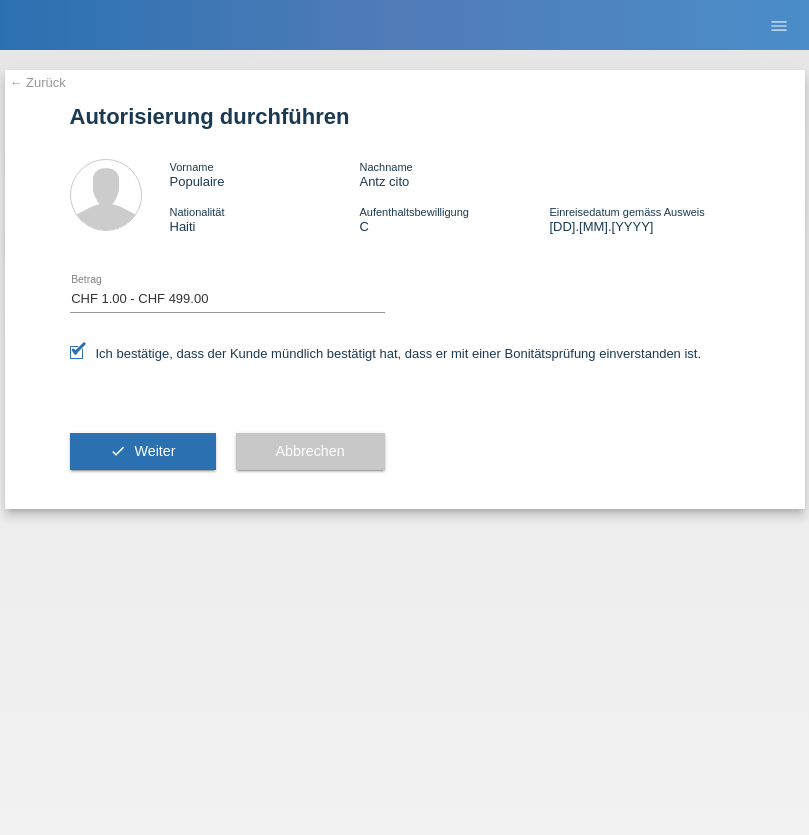 select on "1" 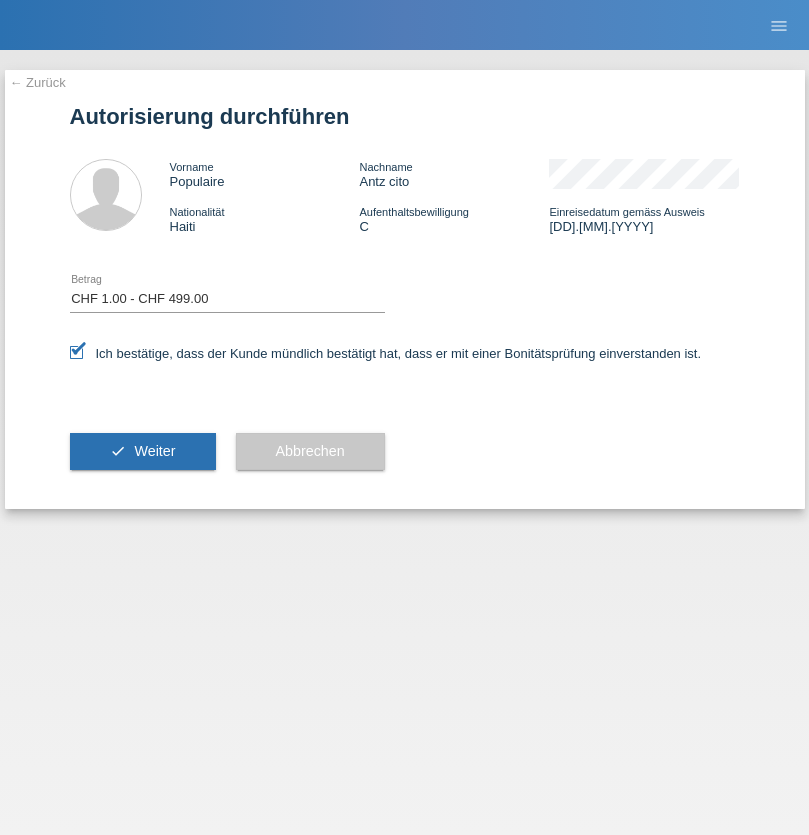 scroll, scrollTop: 0, scrollLeft: 0, axis: both 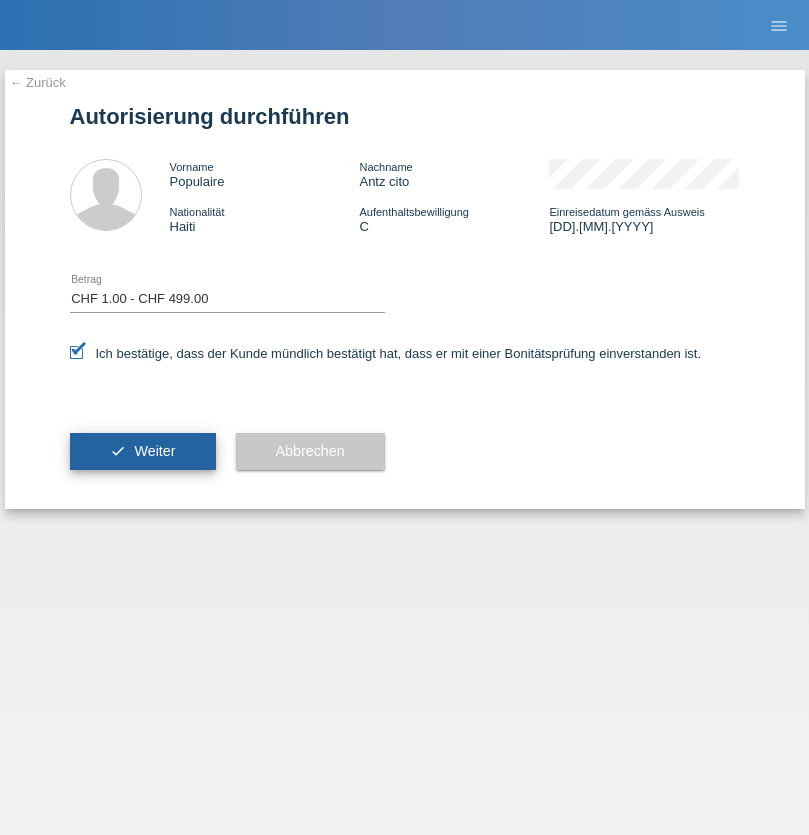 click on "Weiter" at bounding box center (154, 451) 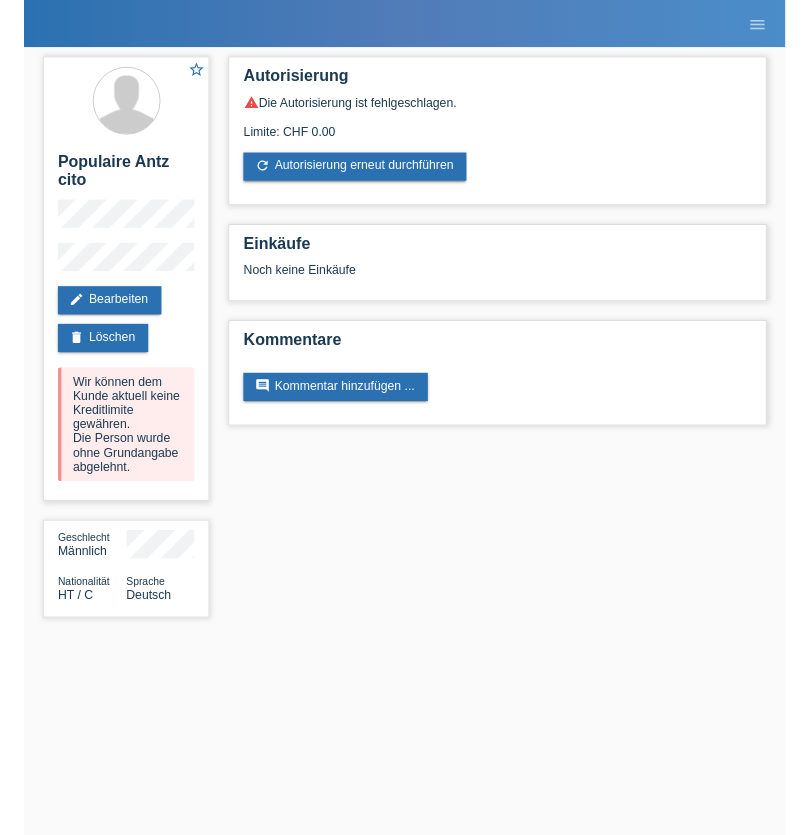 scroll, scrollTop: 0, scrollLeft: 0, axis: both 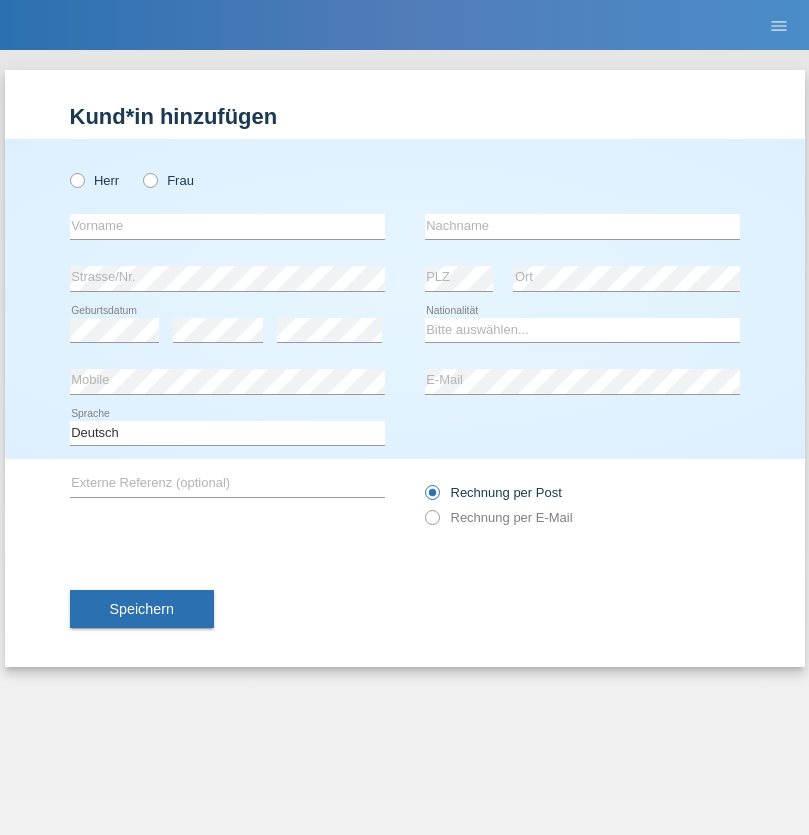 radio on "true" 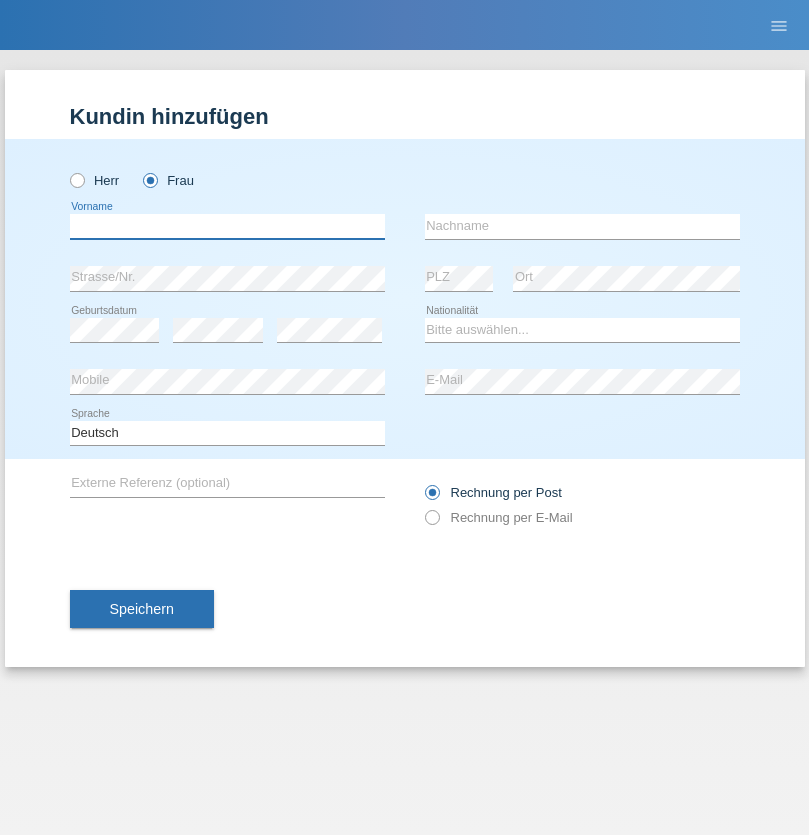 click at bounding box center (227, 226) 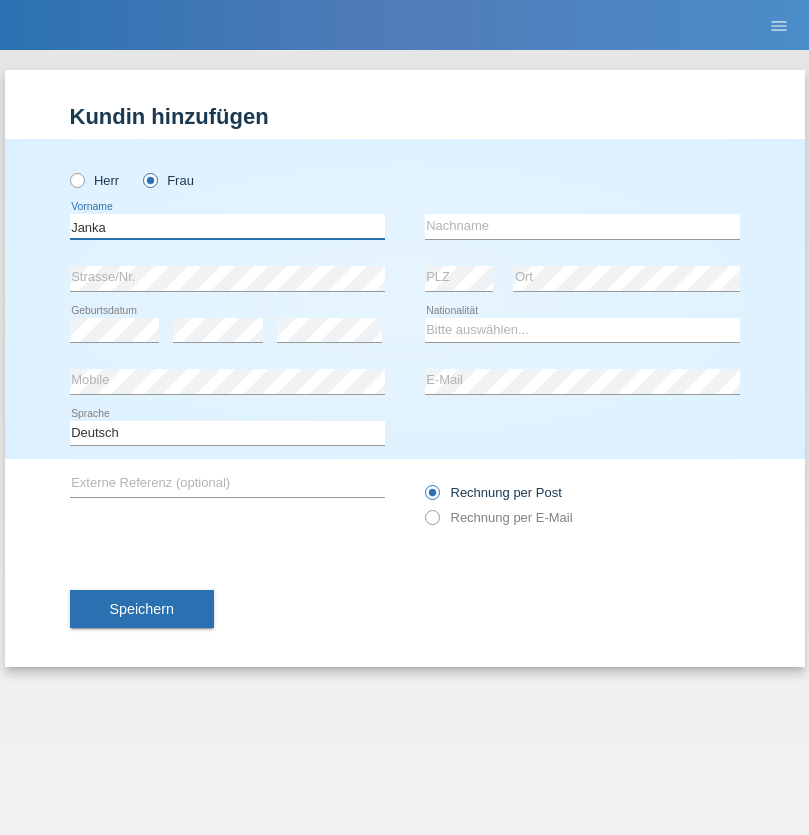 type on "Janka" 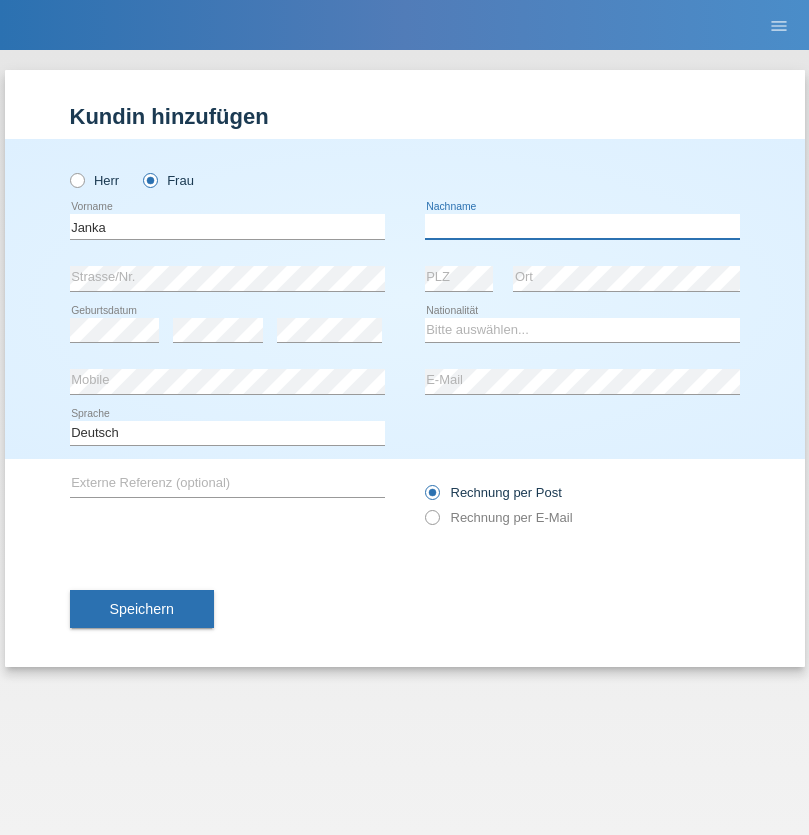 click at bounding box center [582, 226] 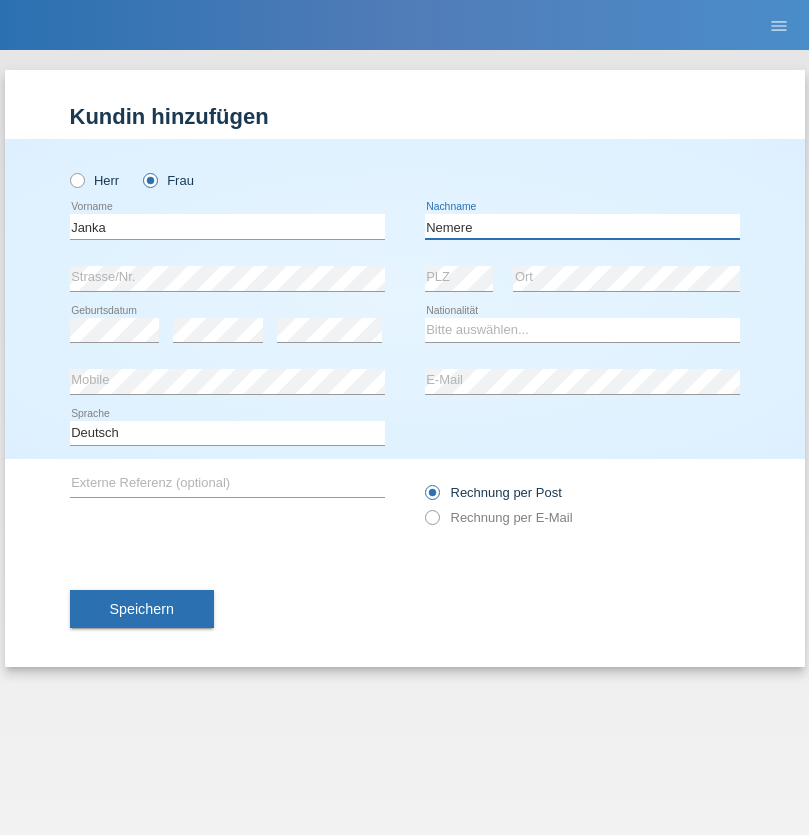 type on "Nemere" 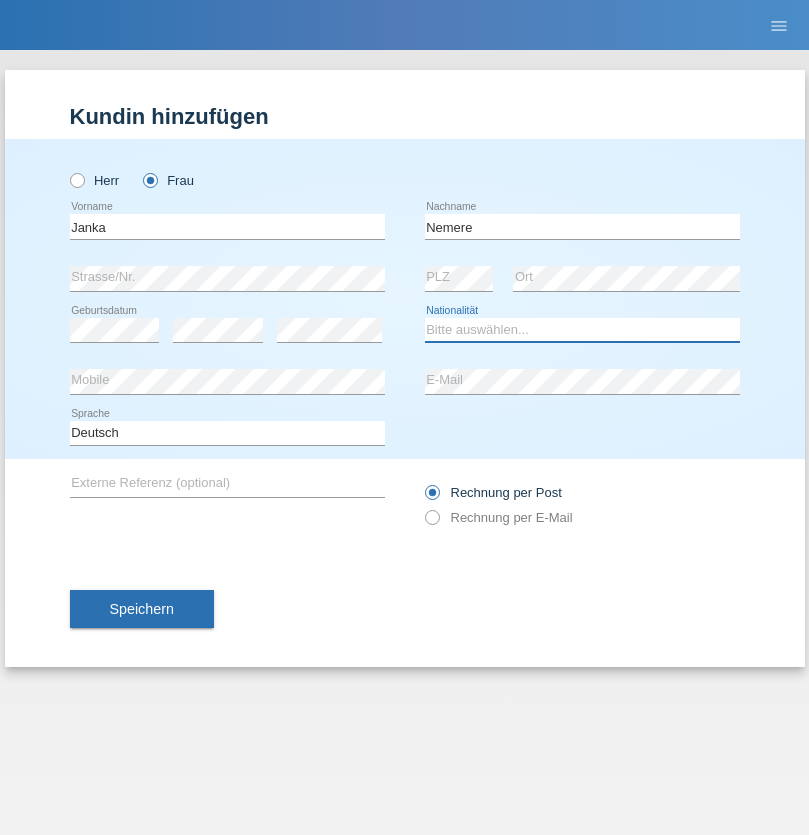 select on "HU" 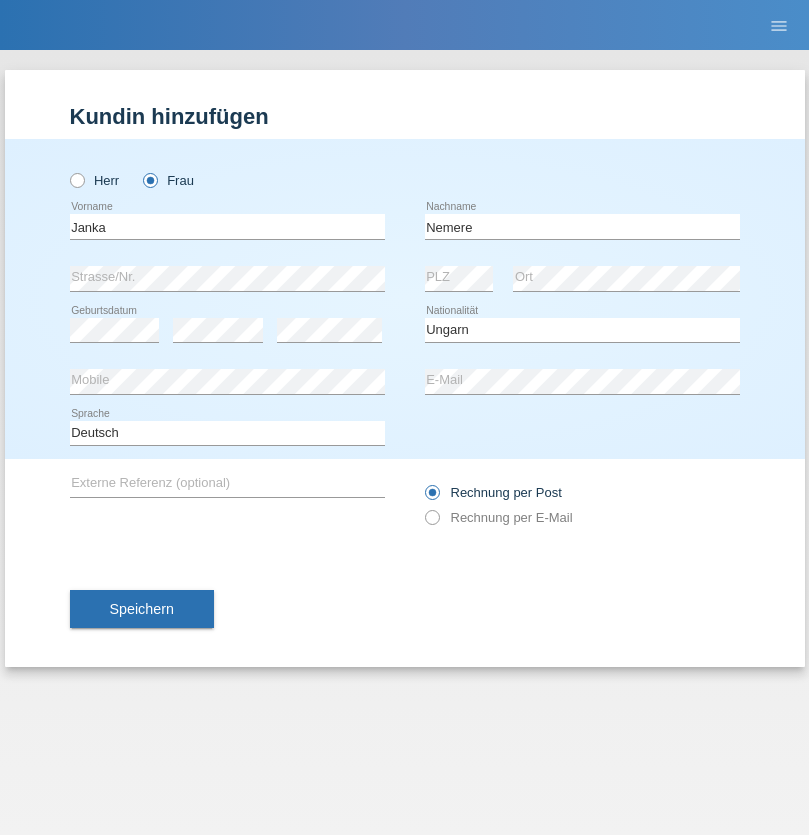 select on "C" 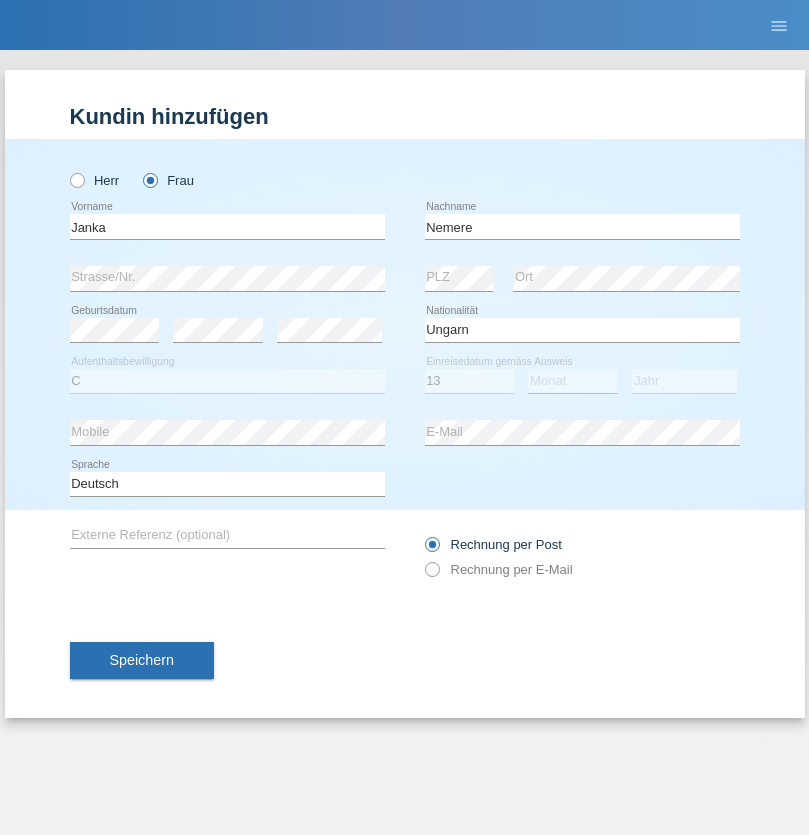select on "12" 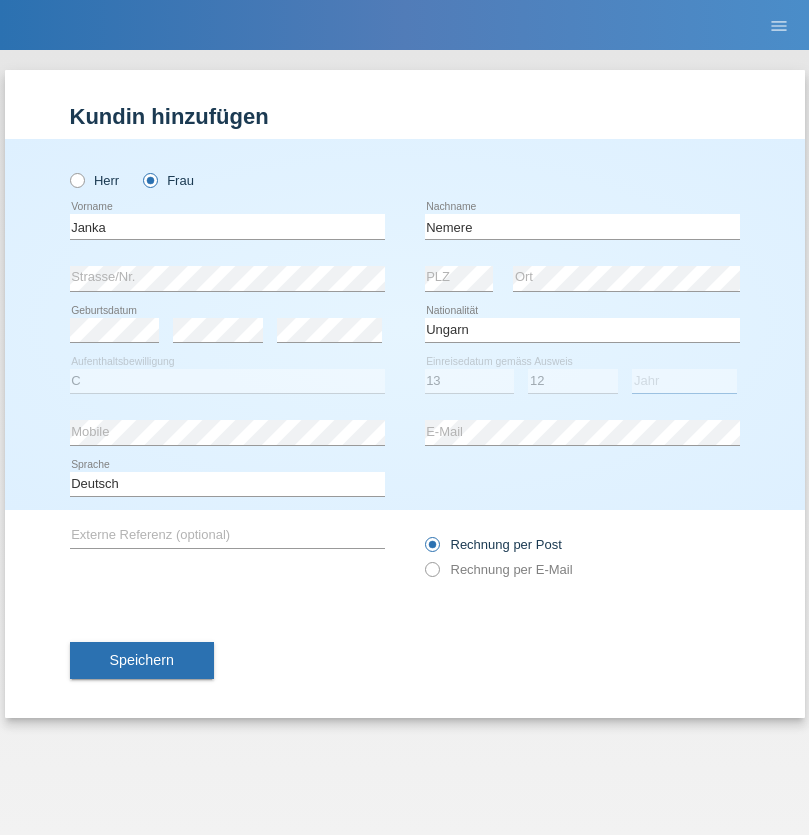 select on "2021" 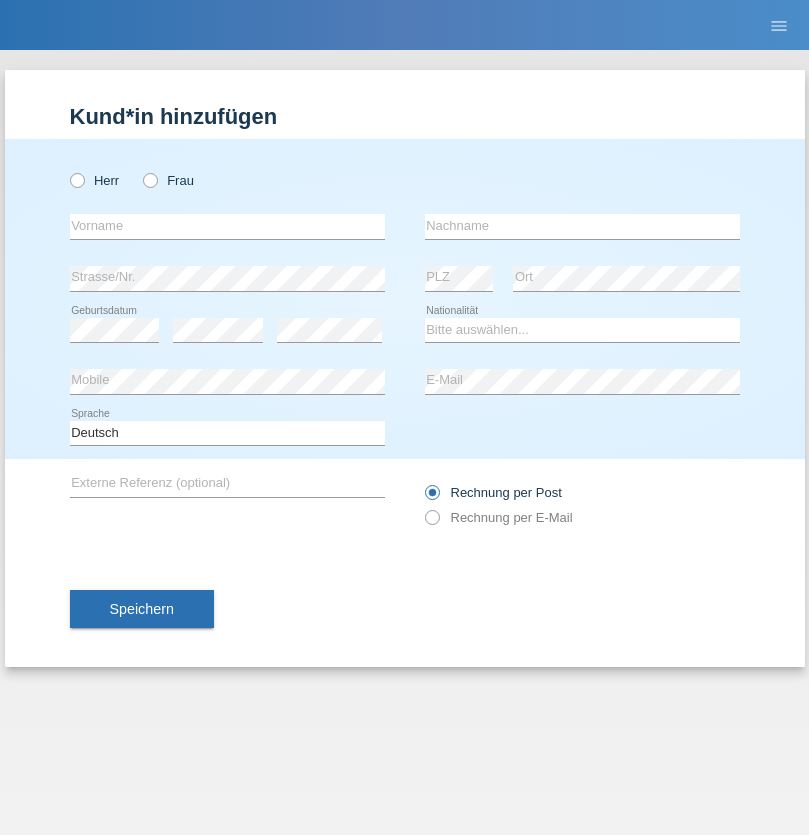 scroll, scrollTop: 0, scrollLeft: 0, axis: both 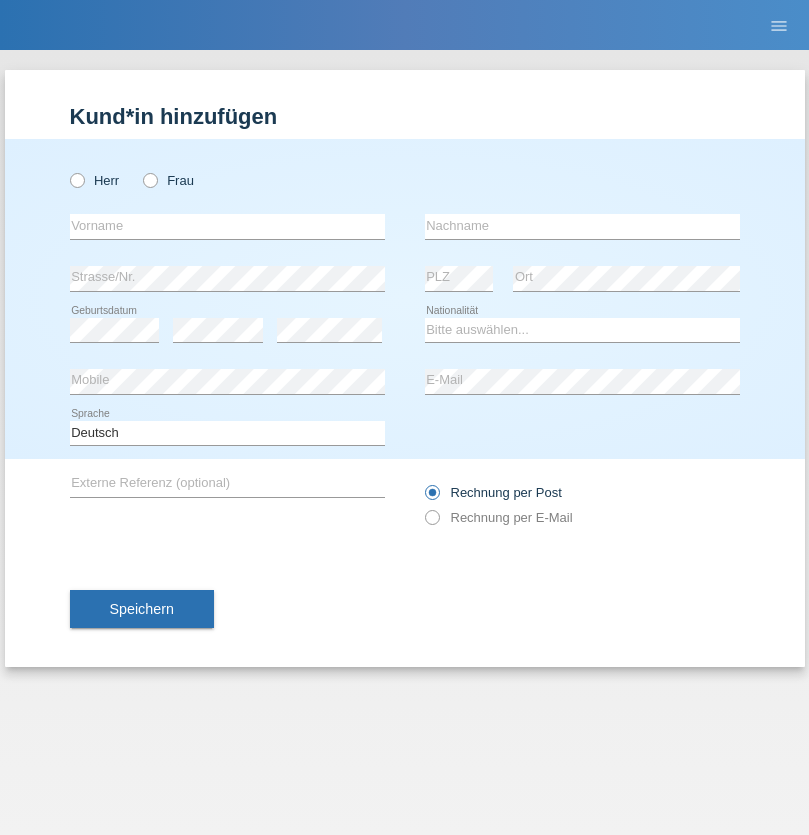 radio on "true" 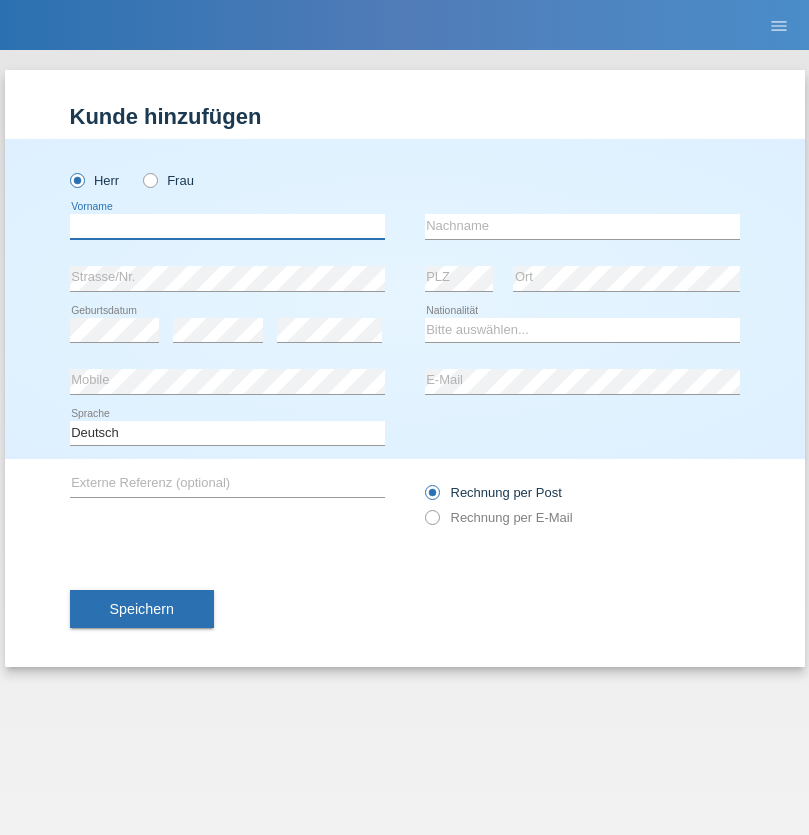 click at bounding box center [227, 226] 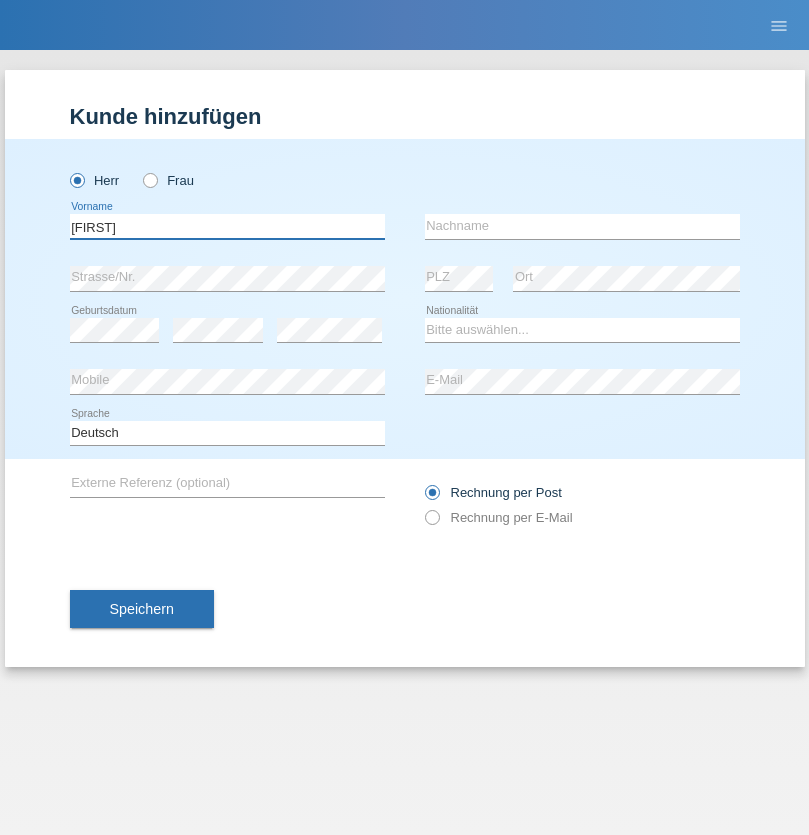 type on "[FIRST]" 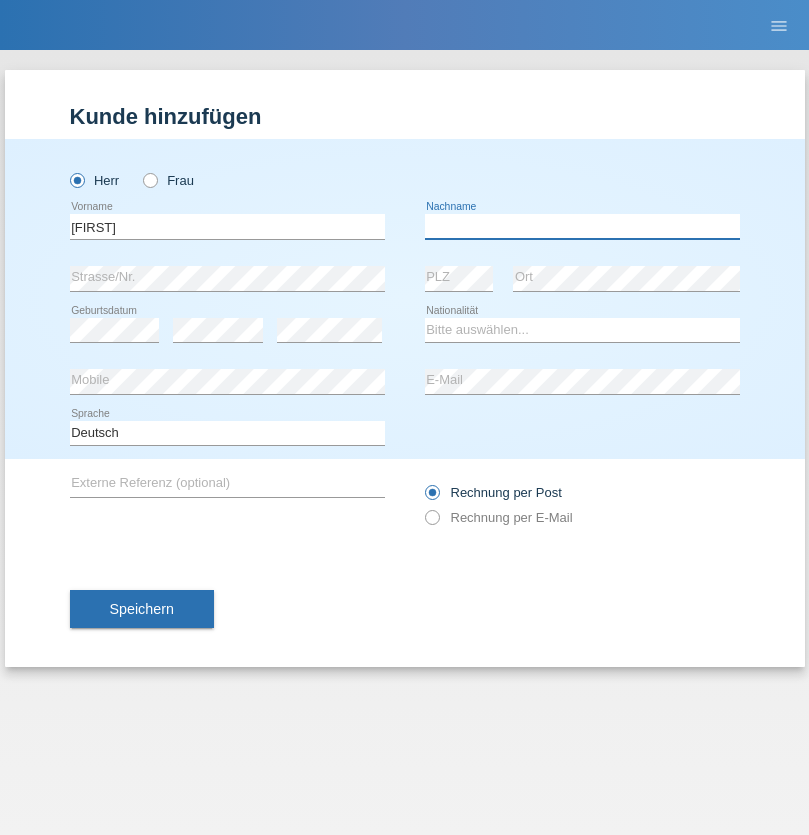 click at bounding box center [582, 226] 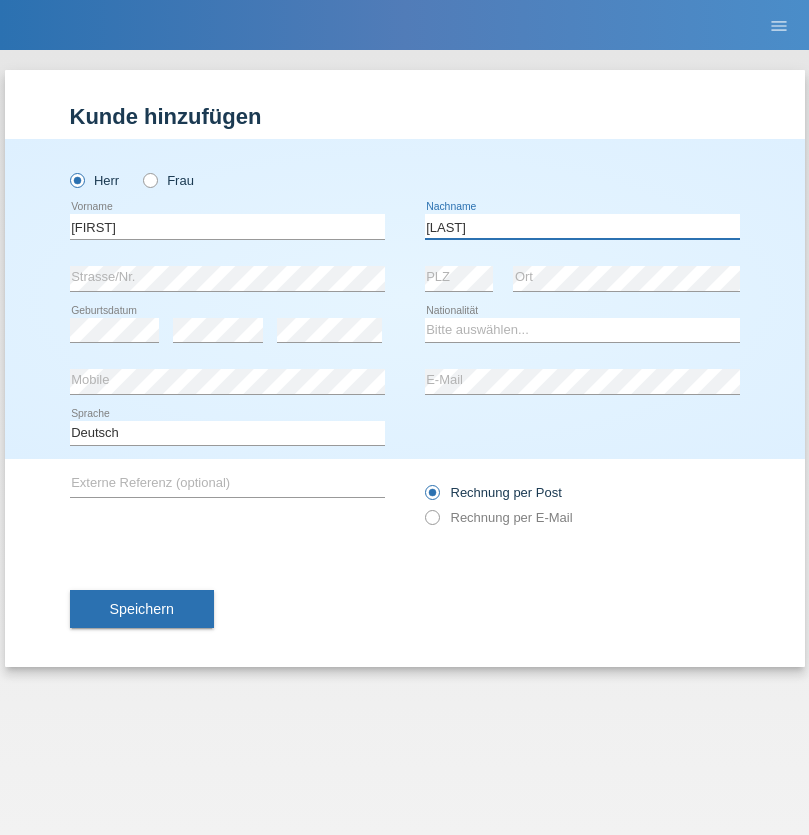 type on "[LAST]" 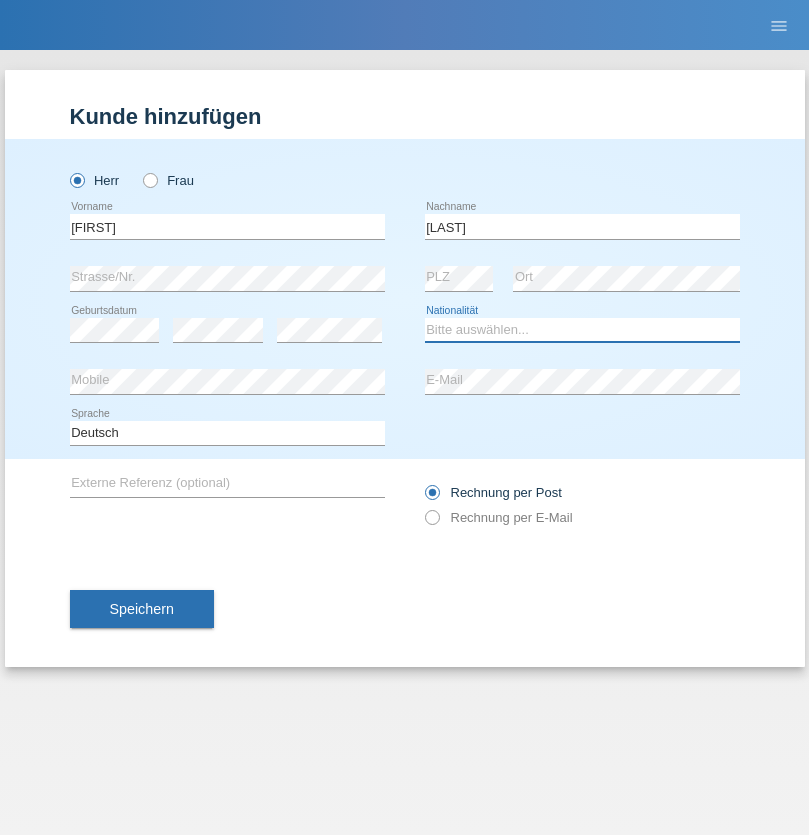 select on "PT" 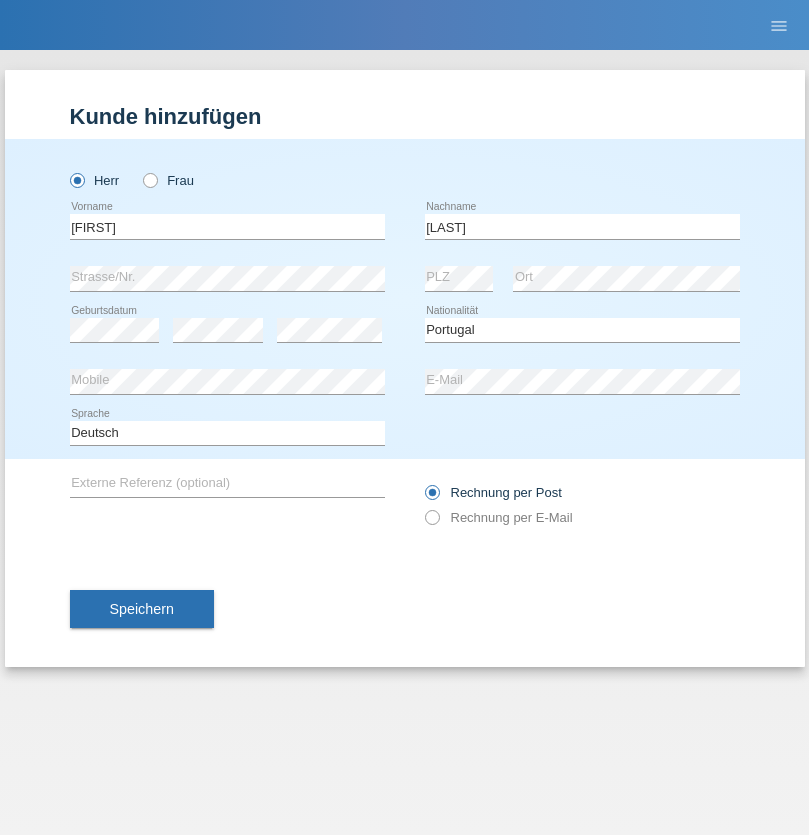 select on "C" 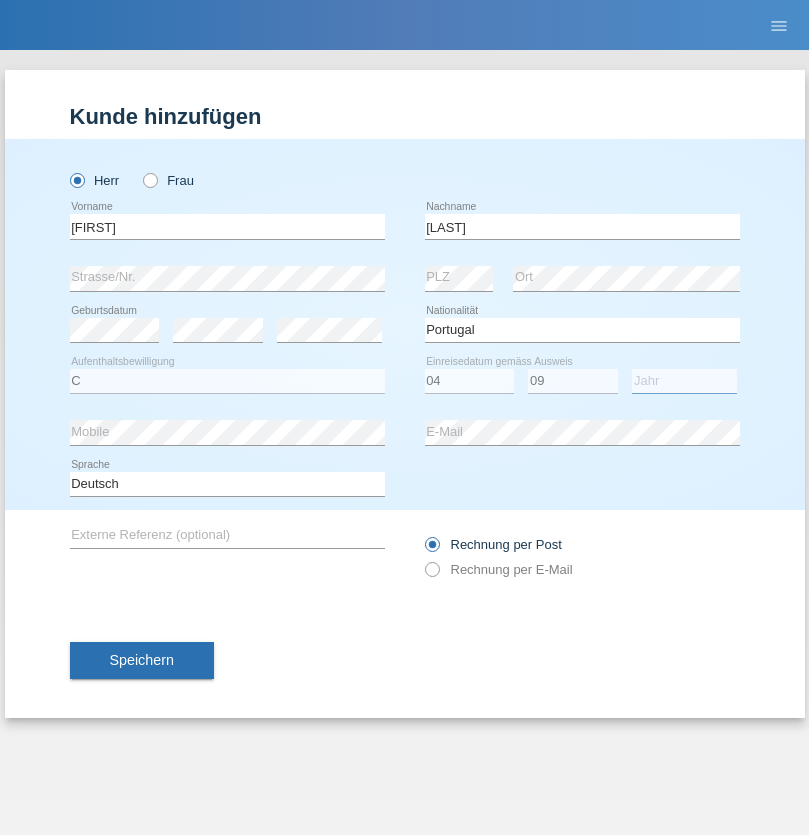 select on "2021" 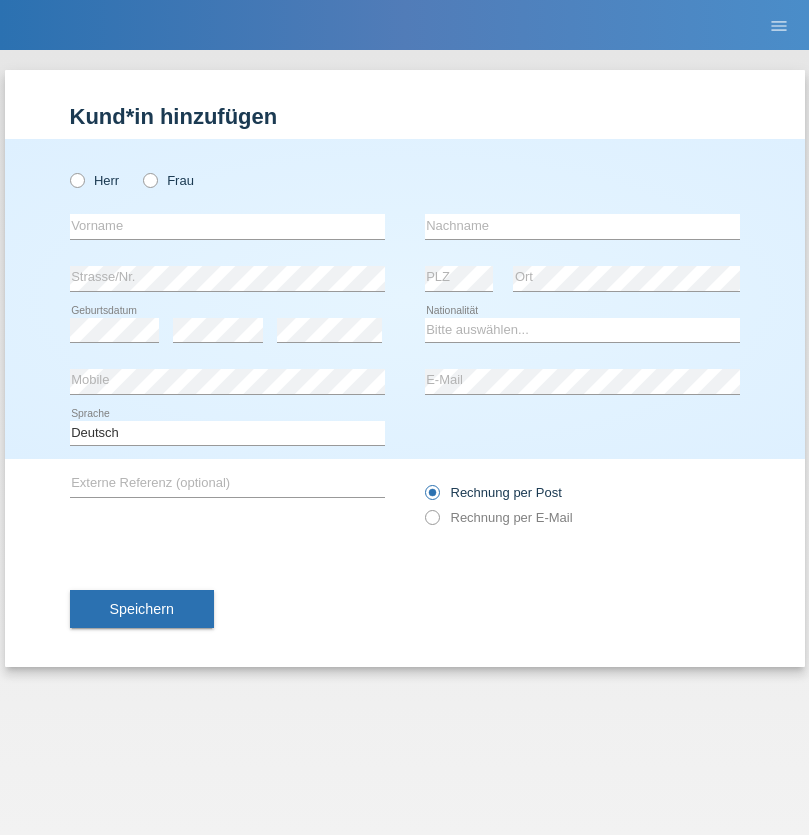 scroll, scrollTop: 0, scrollLeft: 0, axis: both 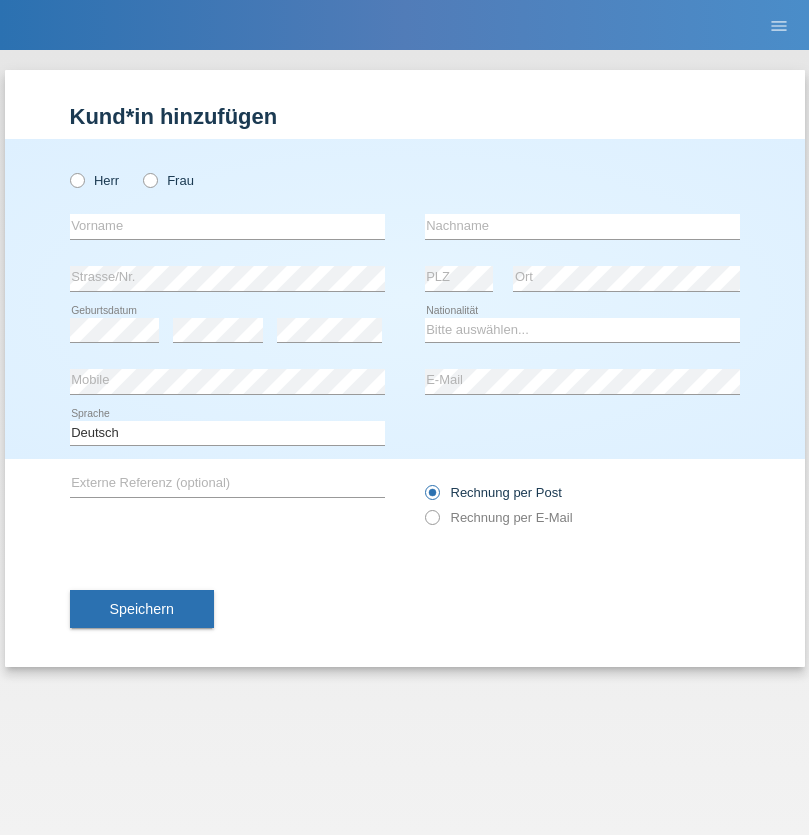 radio on "true" 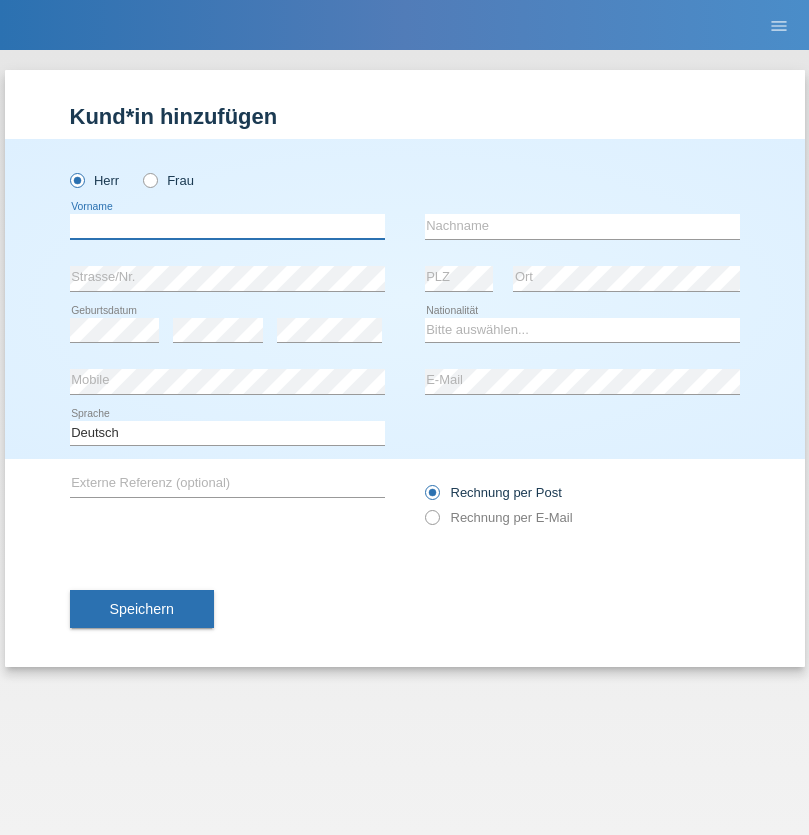 click at bounding box center [227, 226] 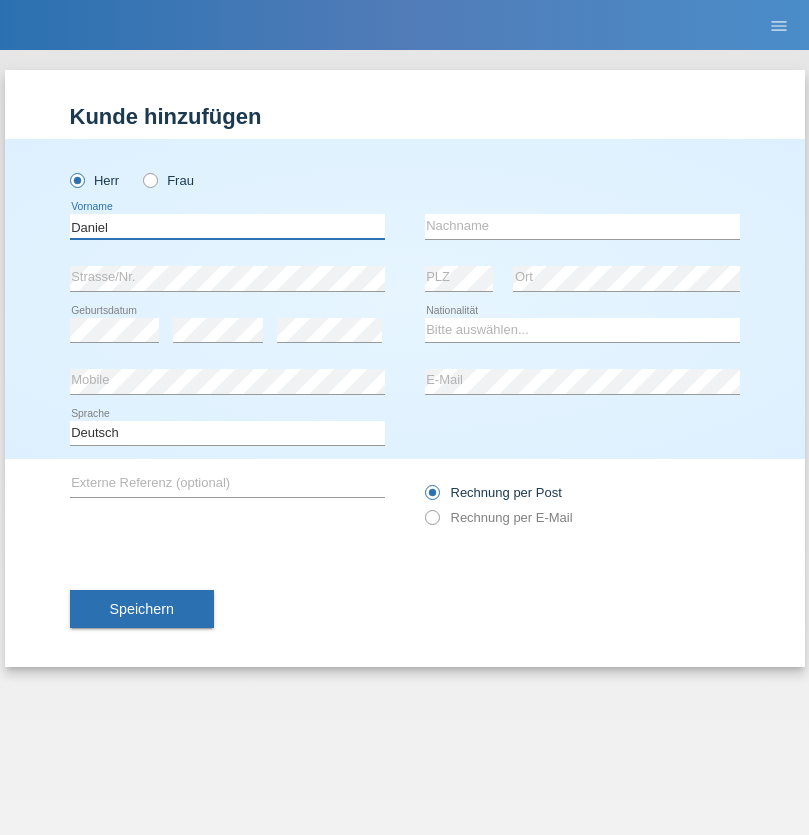 type on "Daniel" 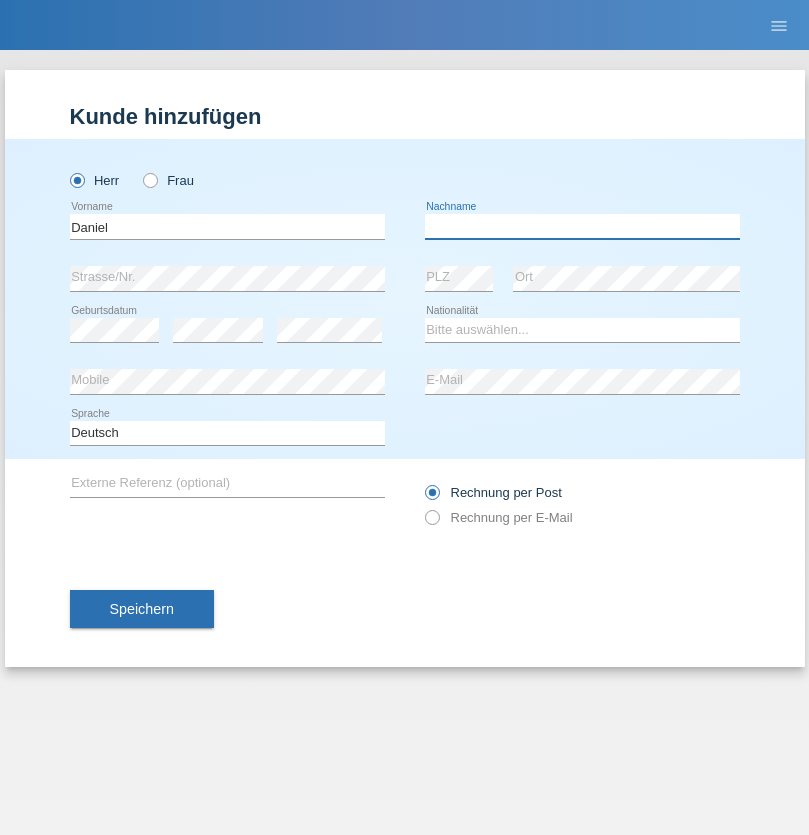 click at bounding box center (582, 226) 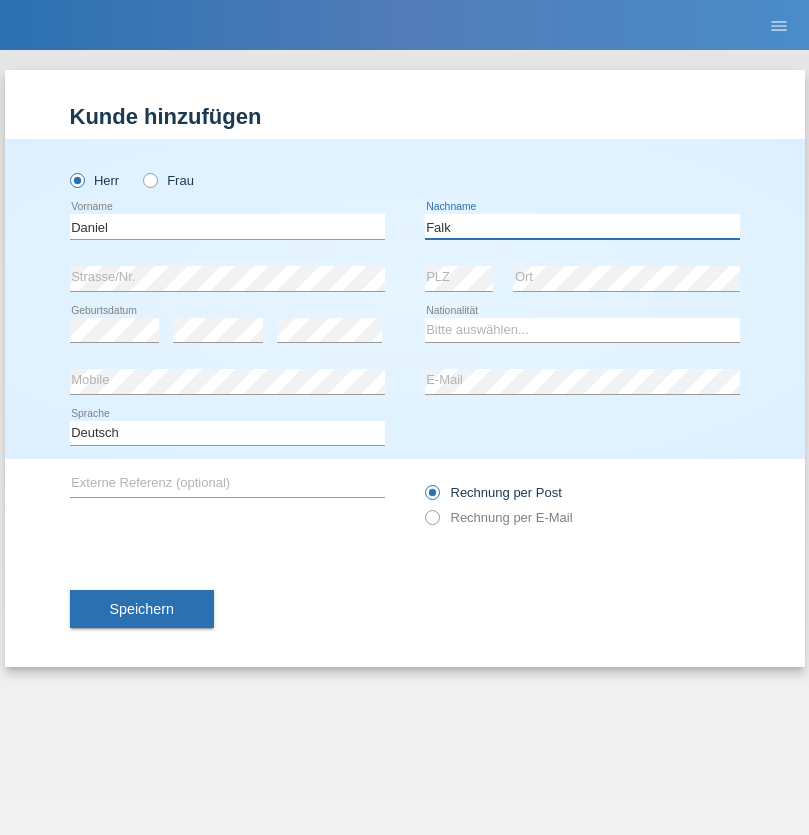 type on "Falk" 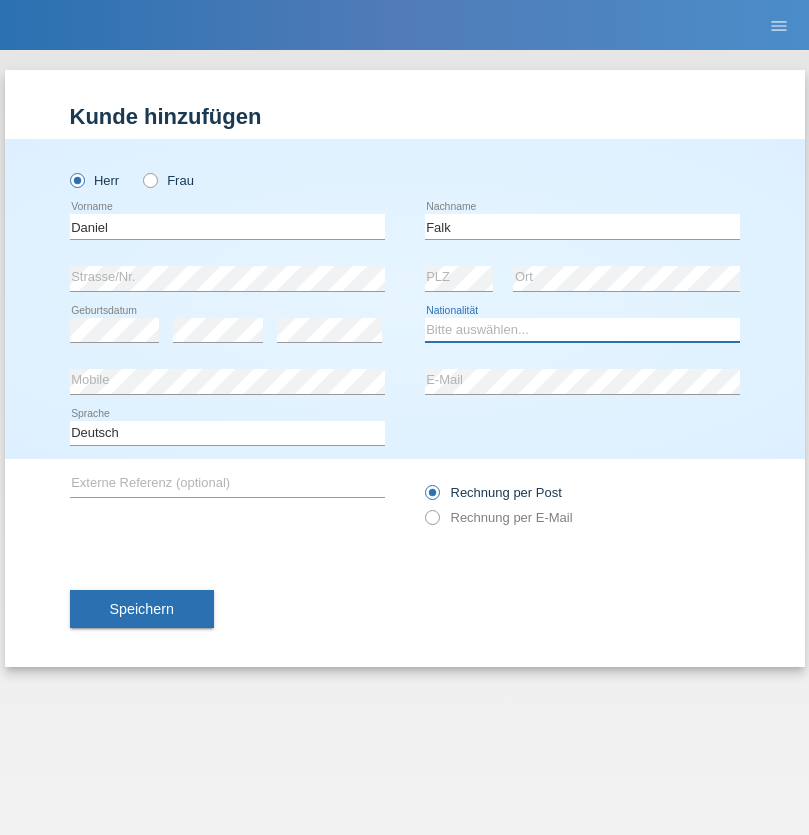 select on "CH" 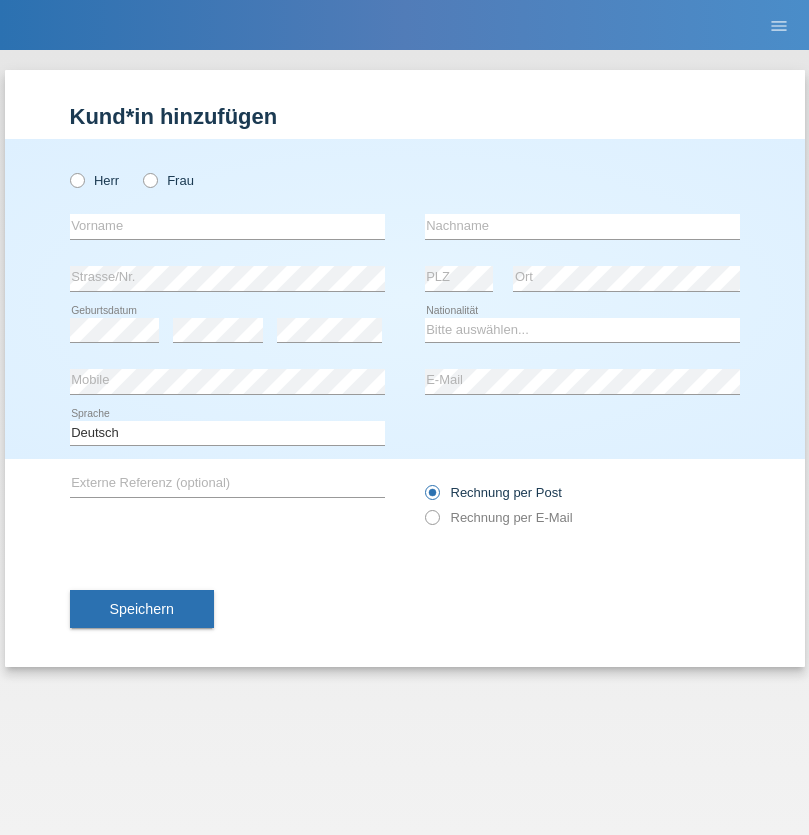 scroll, scrollTop: 0, scrollLeft: 0, axis: both 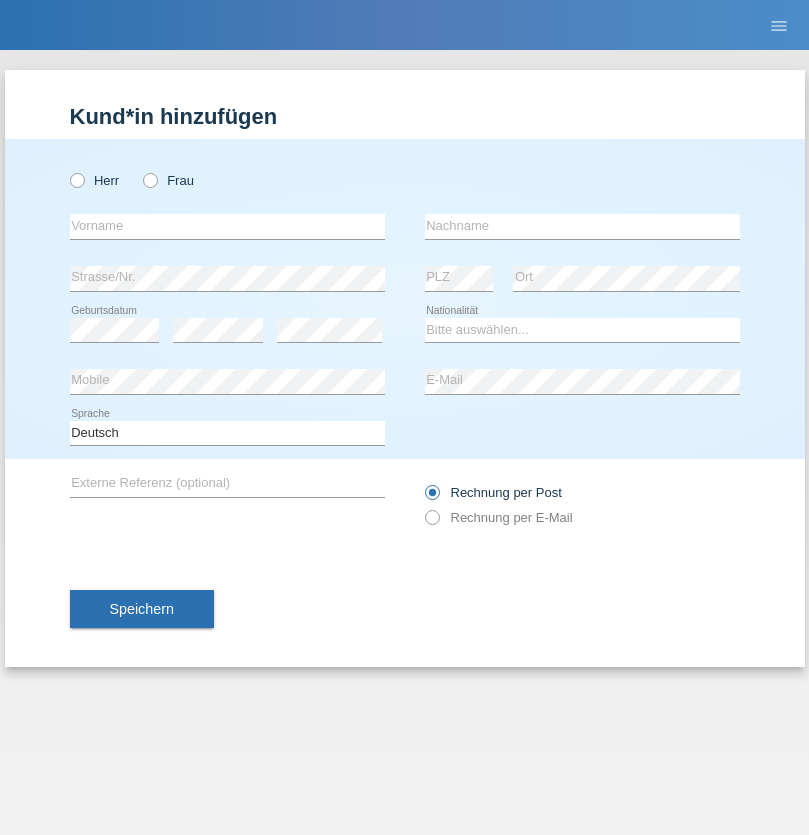 radio on "true" 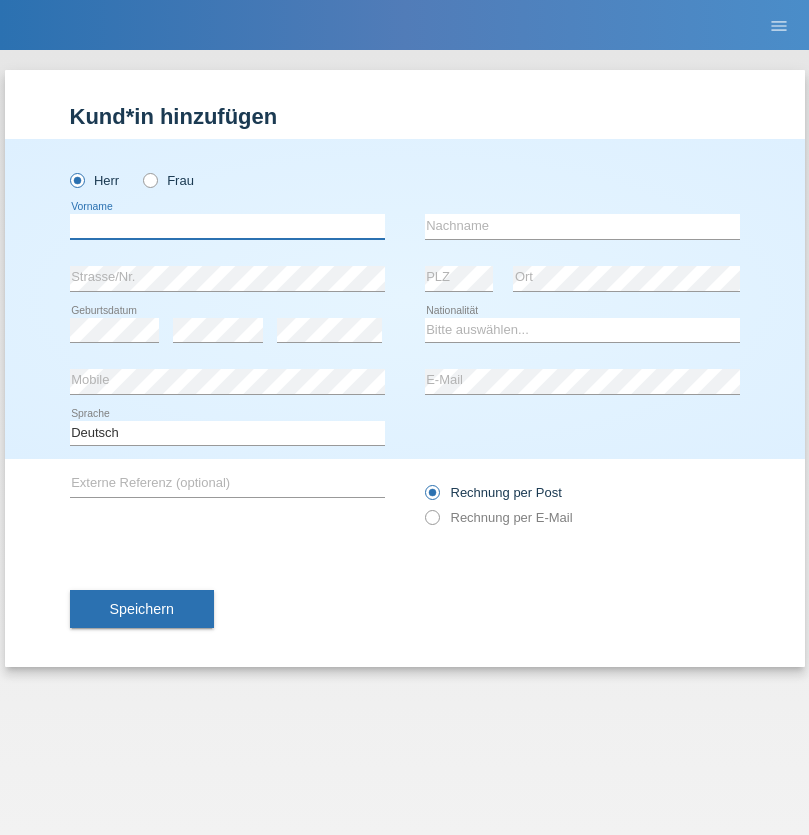 click at bounding box center (227, 226) 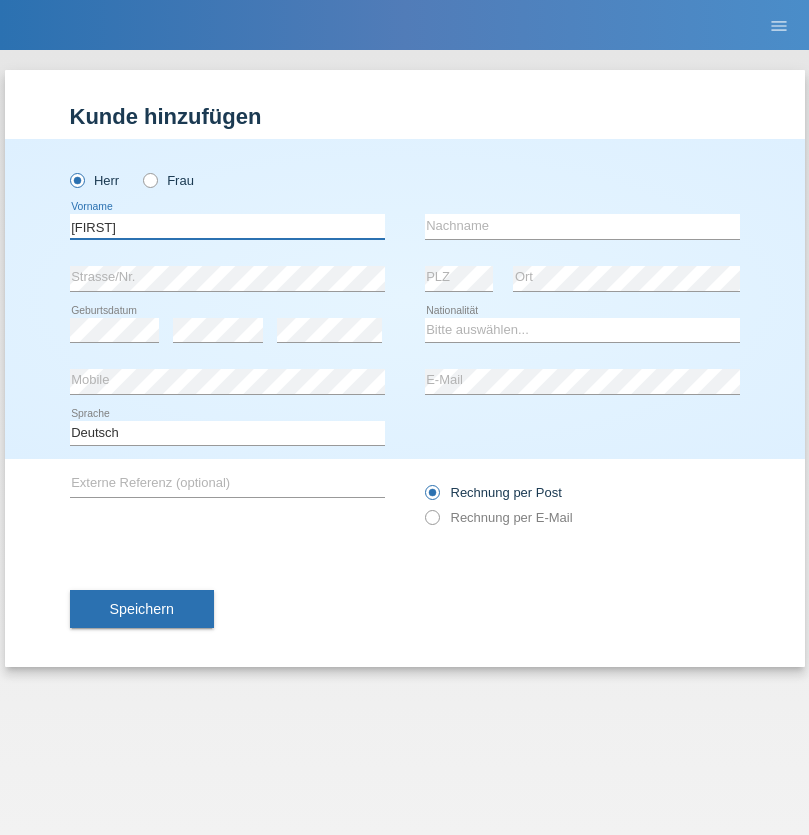 type on "Vincenzo" 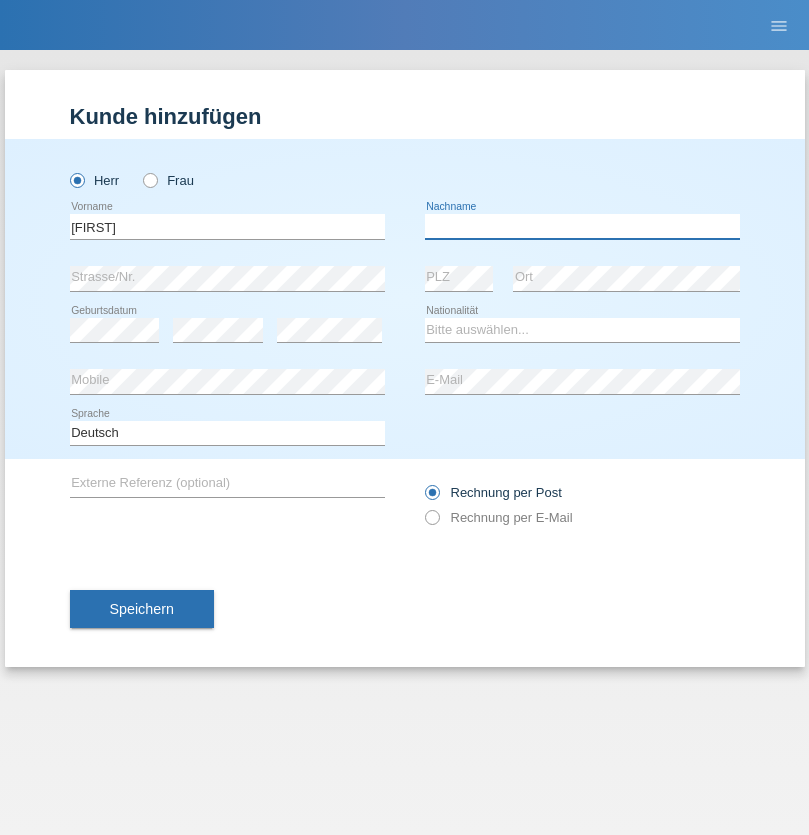 click at bounding box center (582, 226) 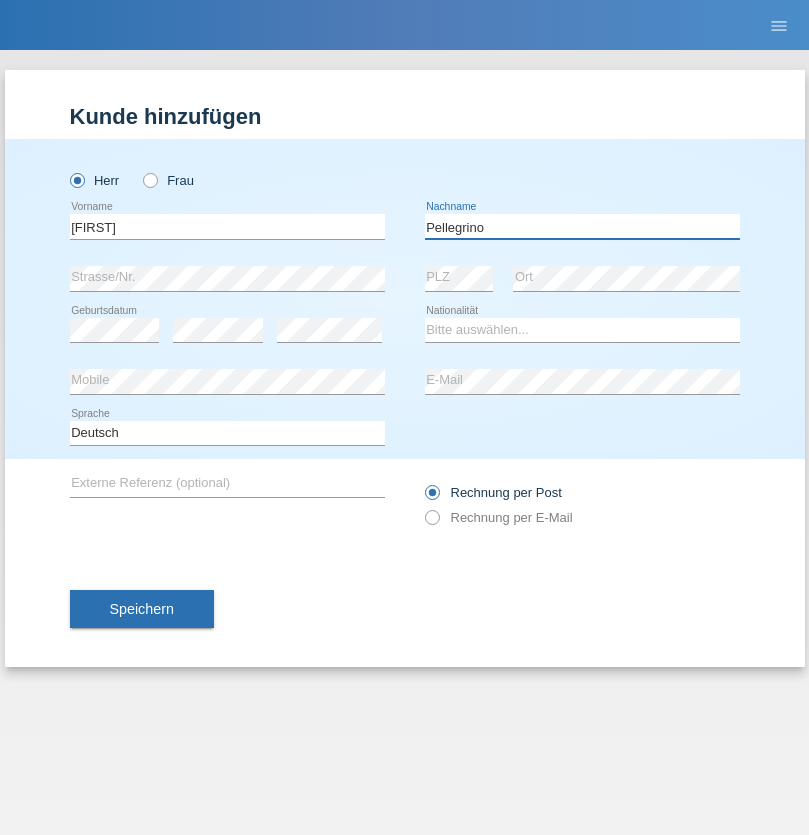 type on "Pellegrino" 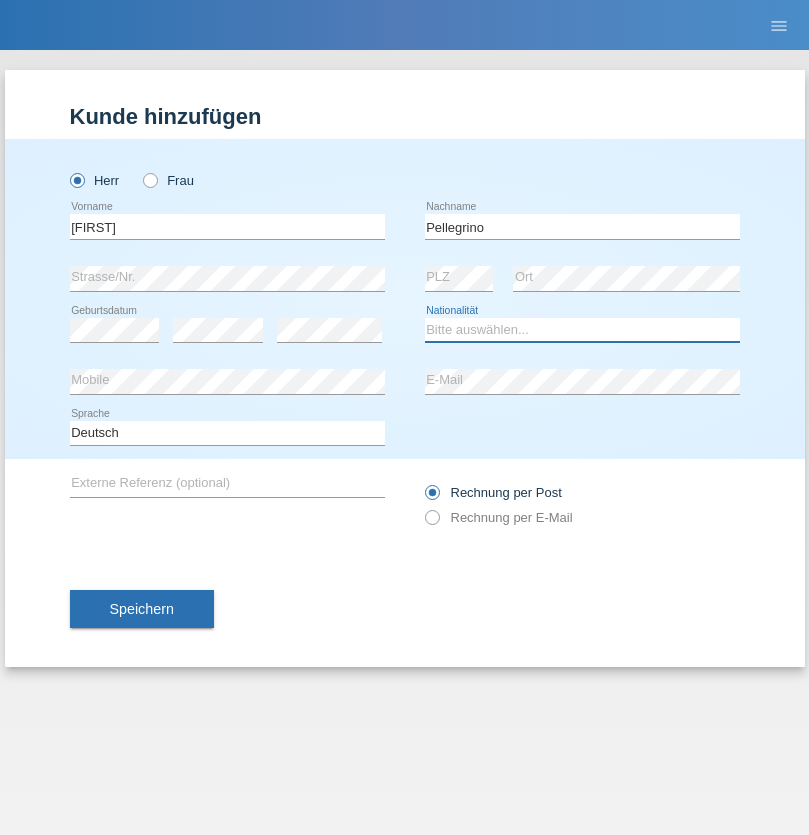 select on "IT" 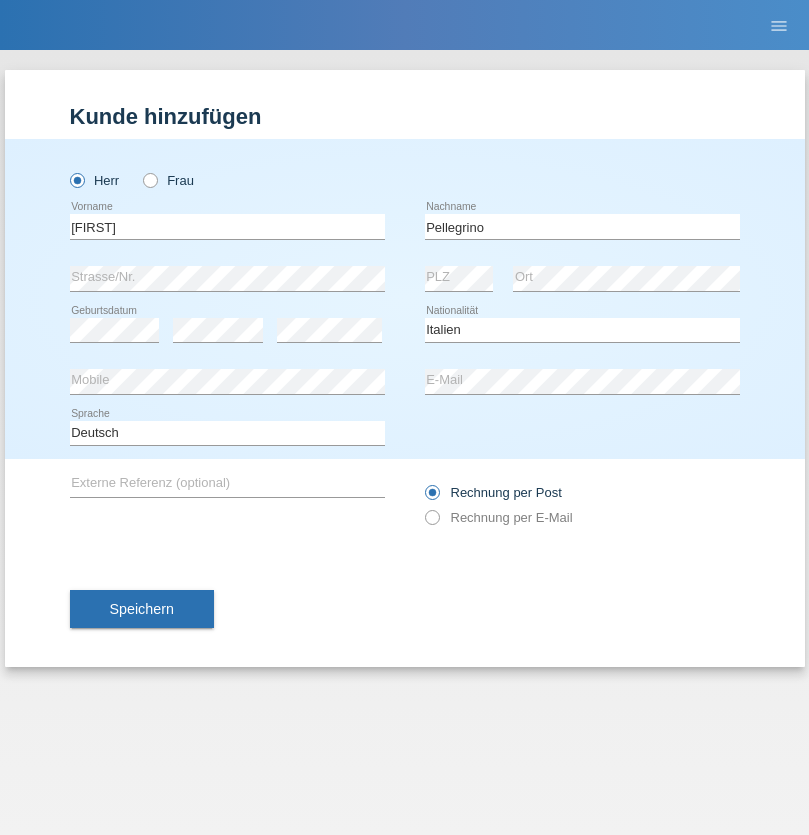 select on "C" 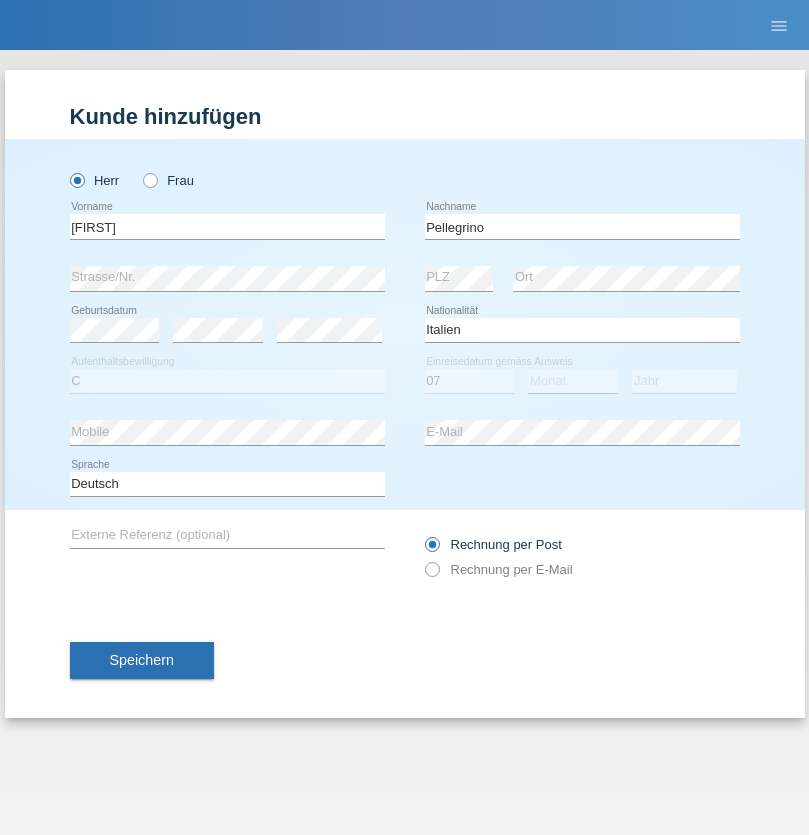 select on "07" 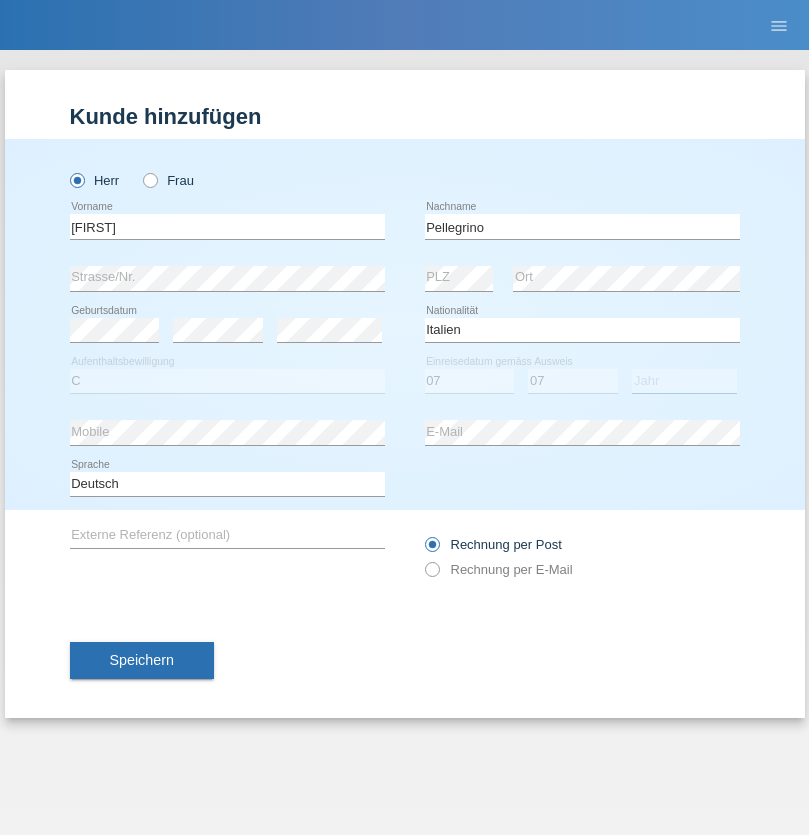 select on "2021" 